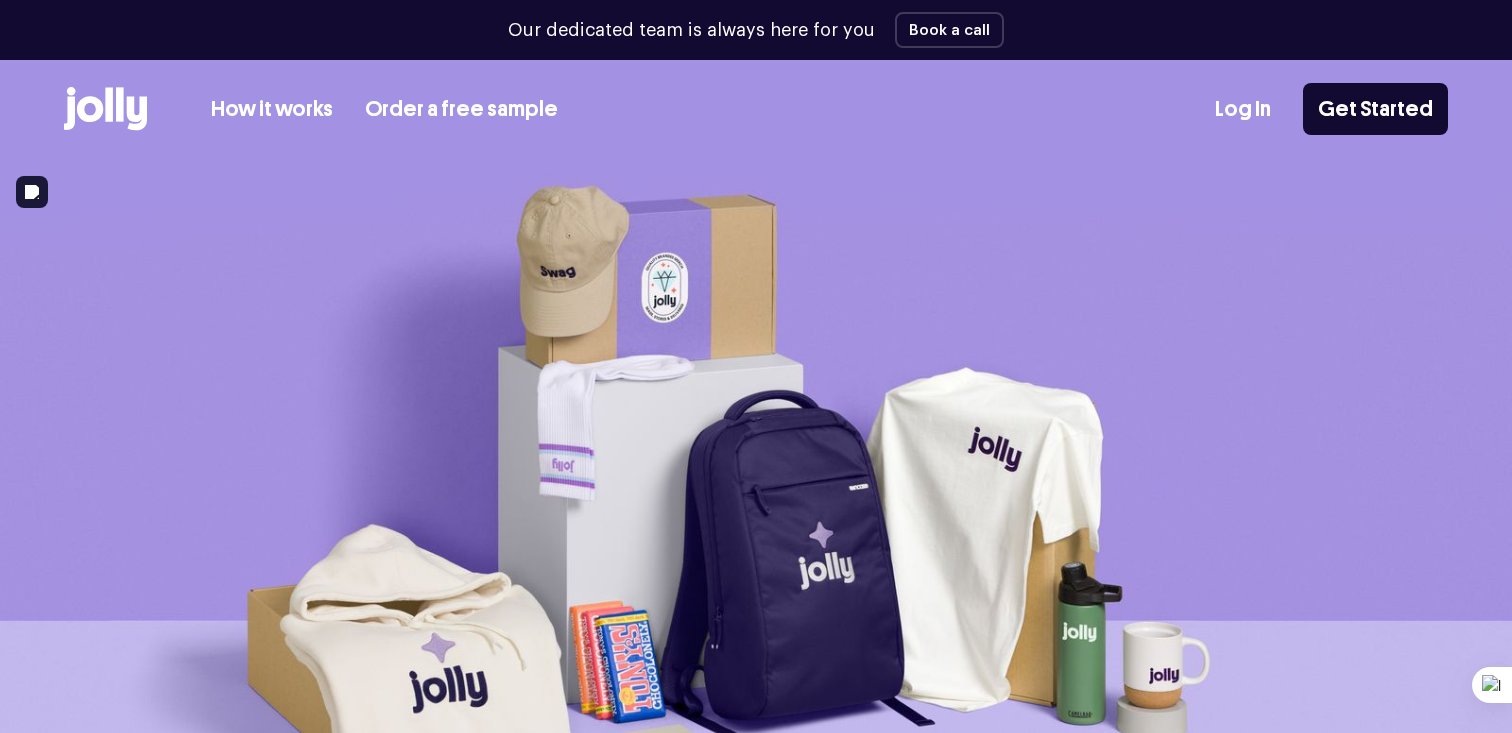 scroll, scrollTop: 0, scrollLeft: 0, axis: both 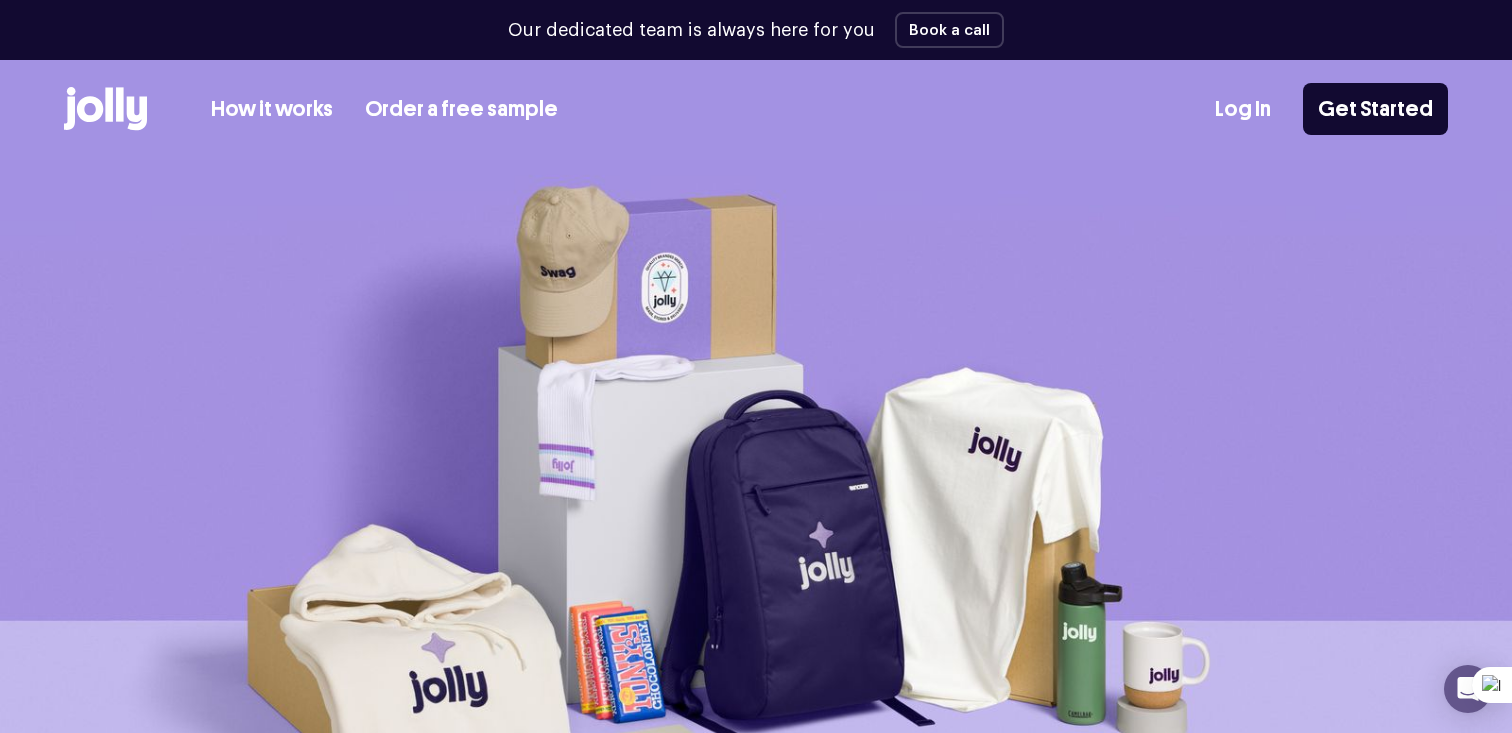click on "How it works" at bounding box center (272, 109) 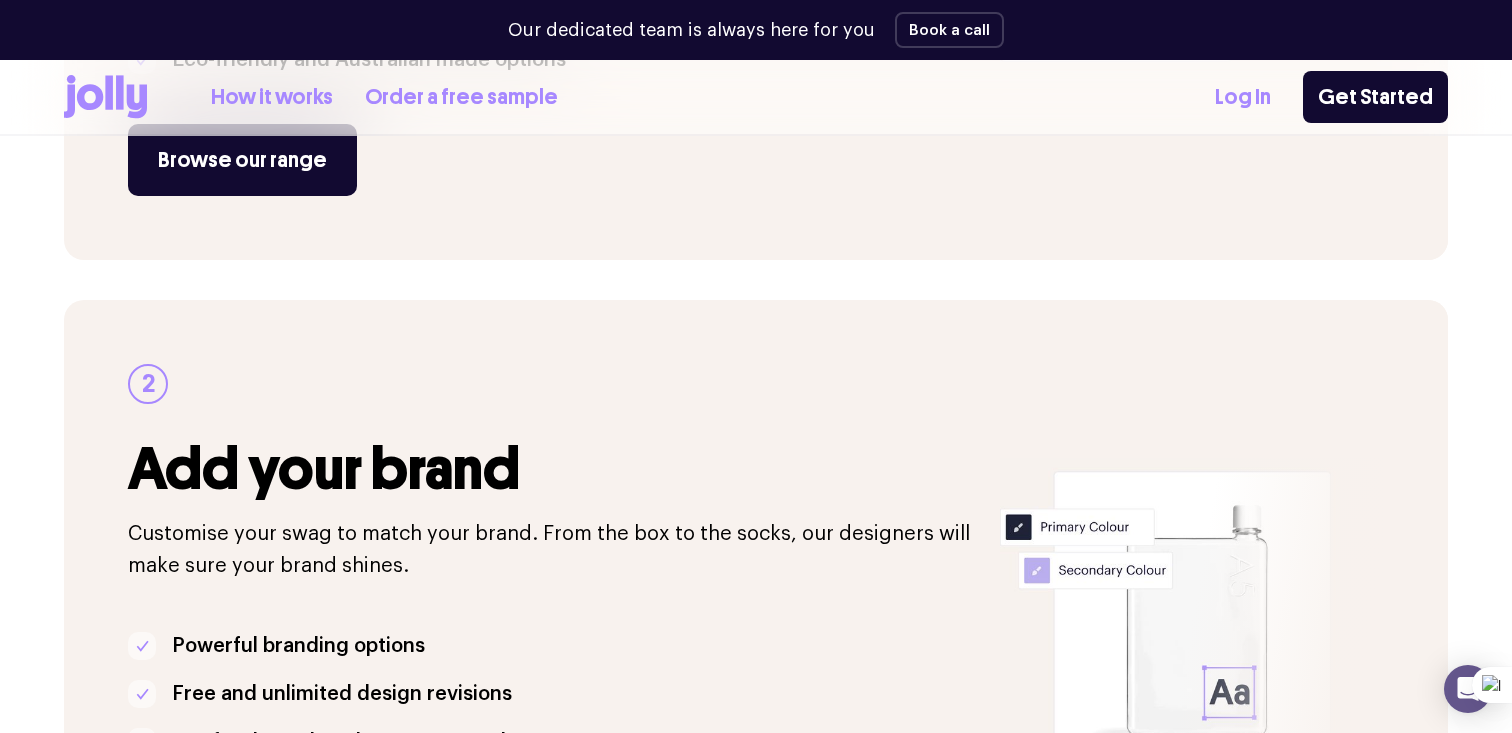 scroll, scrollTop: 791, scrollLeft: 0, axis: vertical 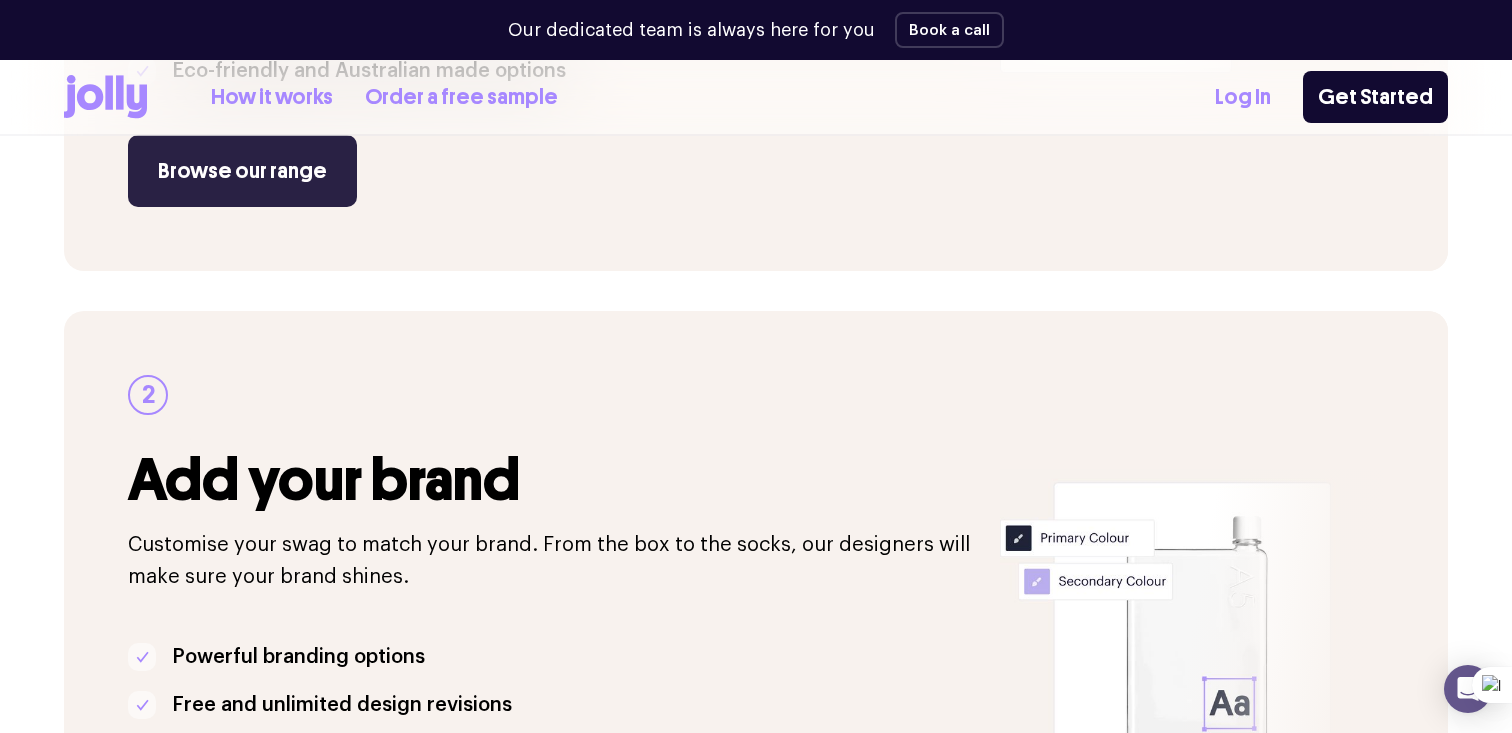 click on "Browse our range" at bounding box center (242, 171) 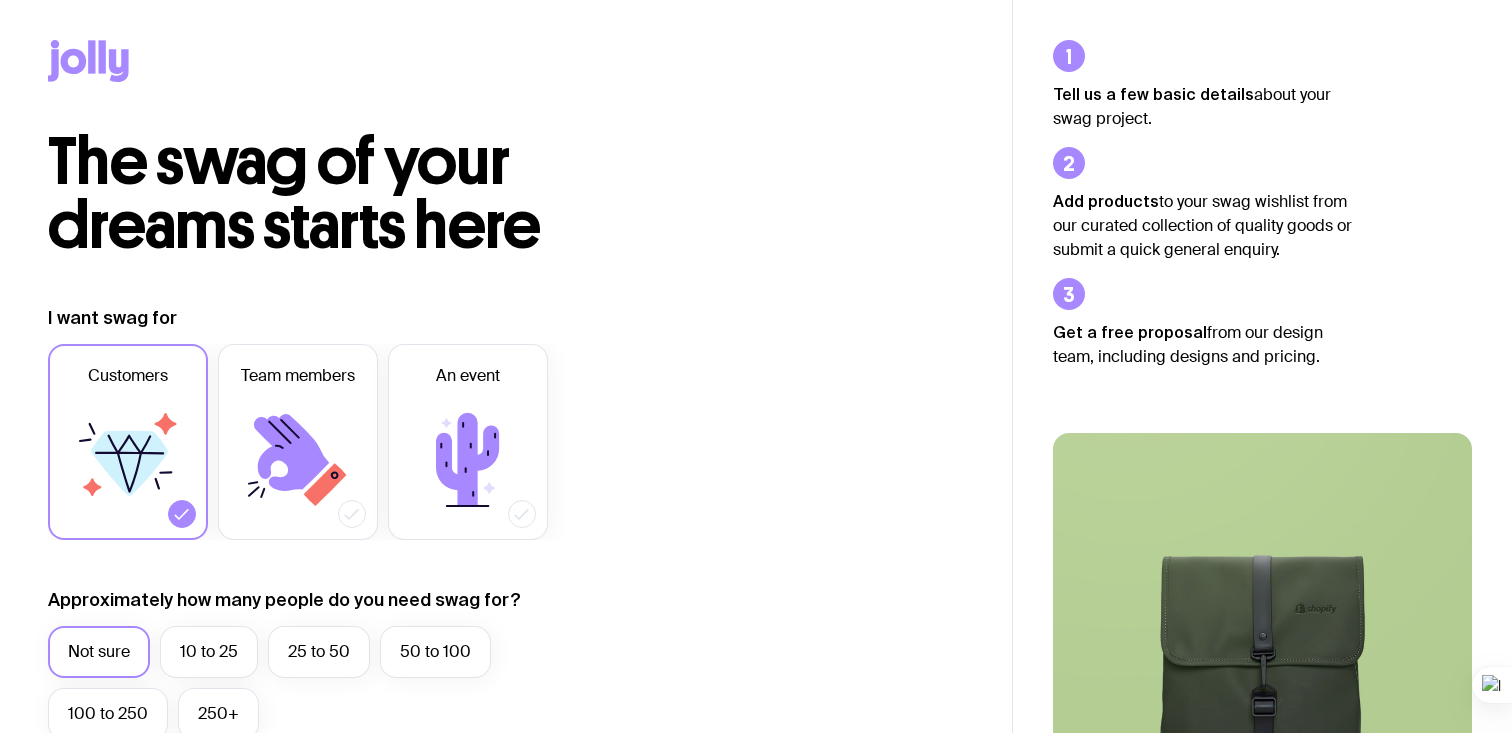 scroll, scrollTop: 0, scrollLeft: 0, axis: both 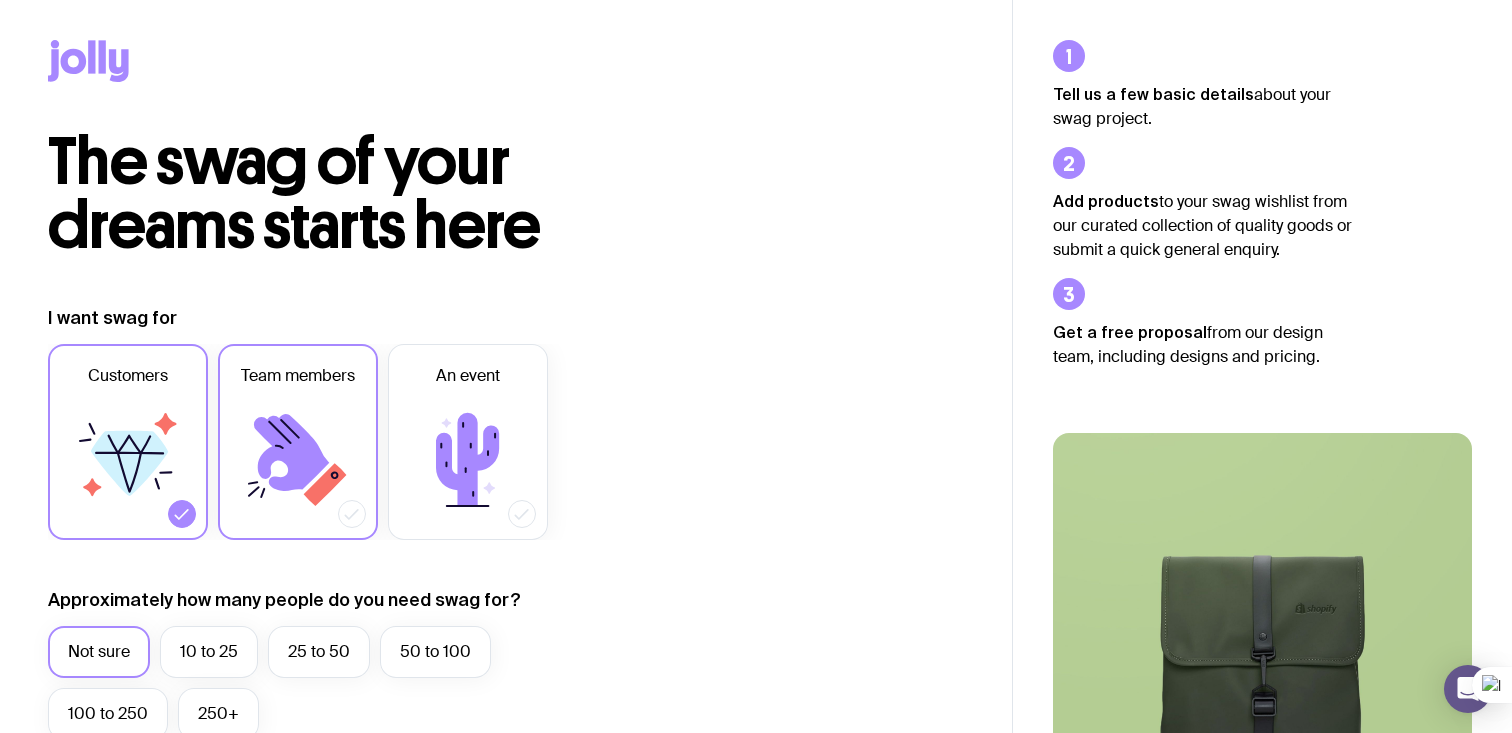 click 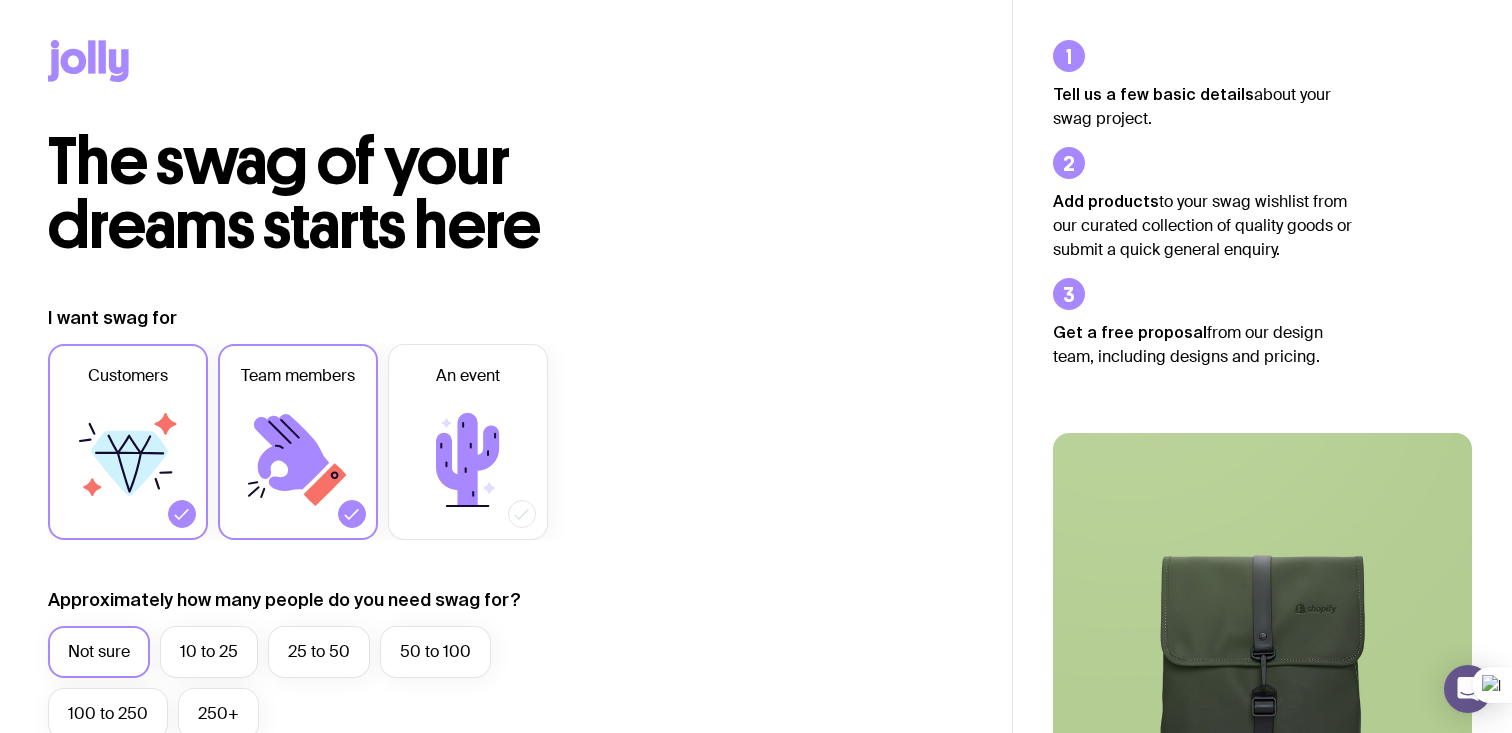 click at bounding box center [182, 514] 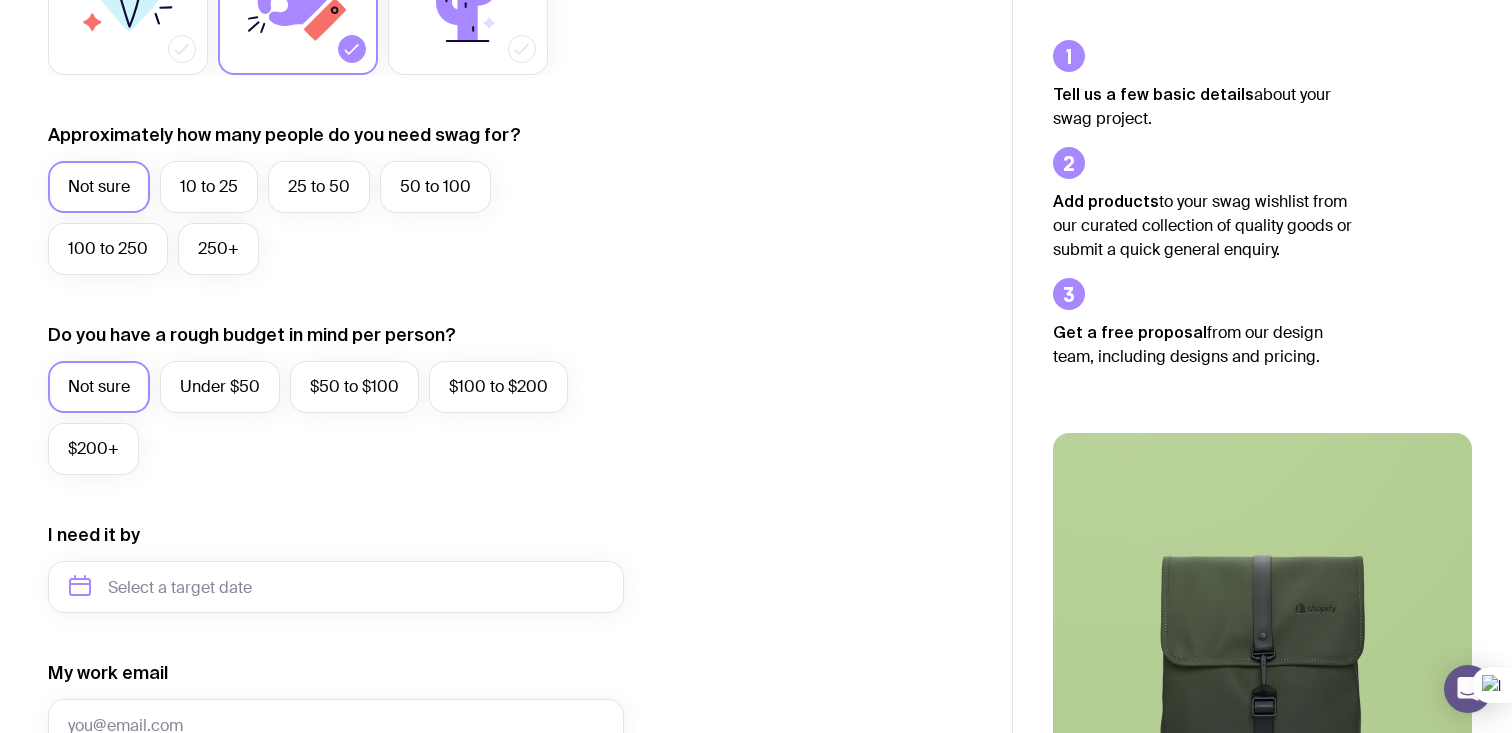 scroll, scrollTop: 472, scrollLeft: 0, axis: vertical 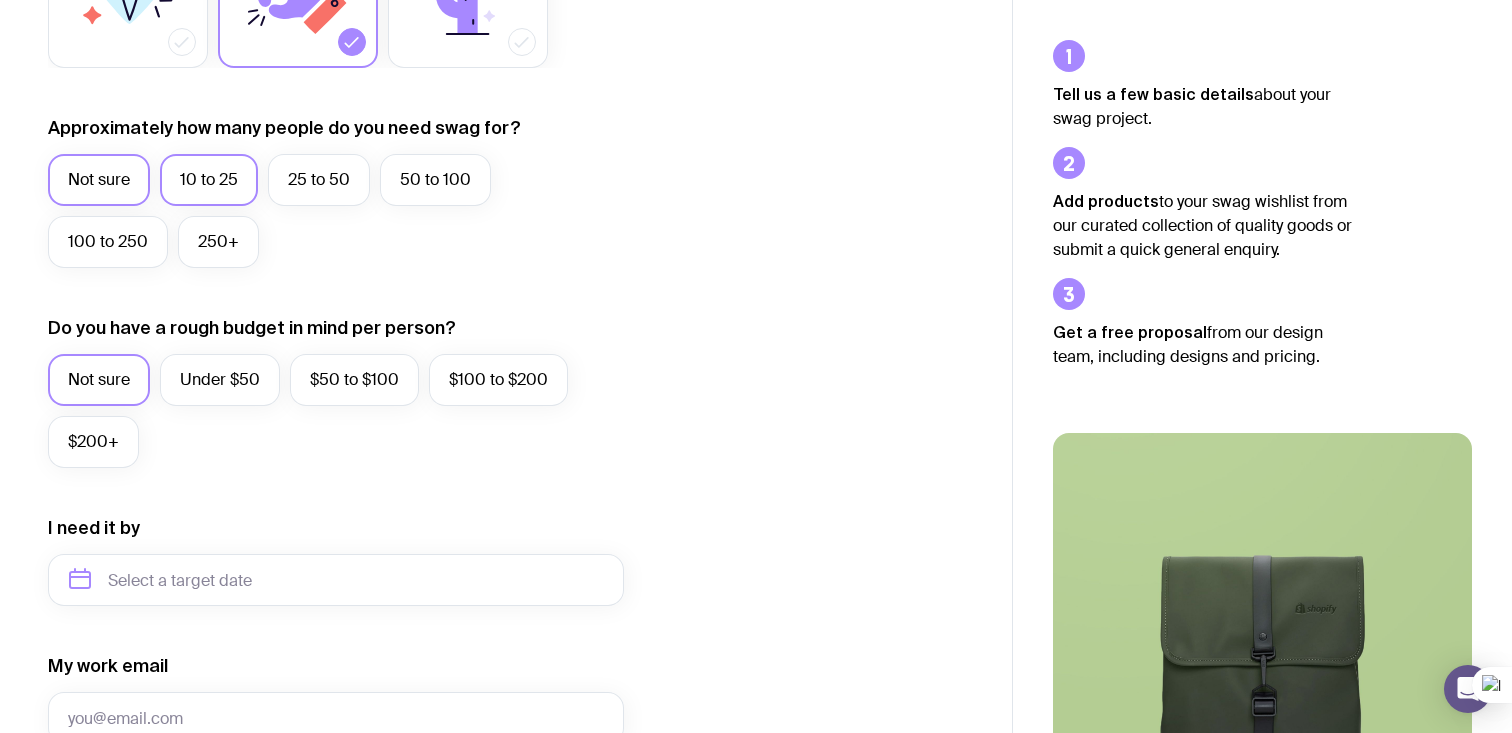 click on "10 to 25" at bounding box center [209, 180] 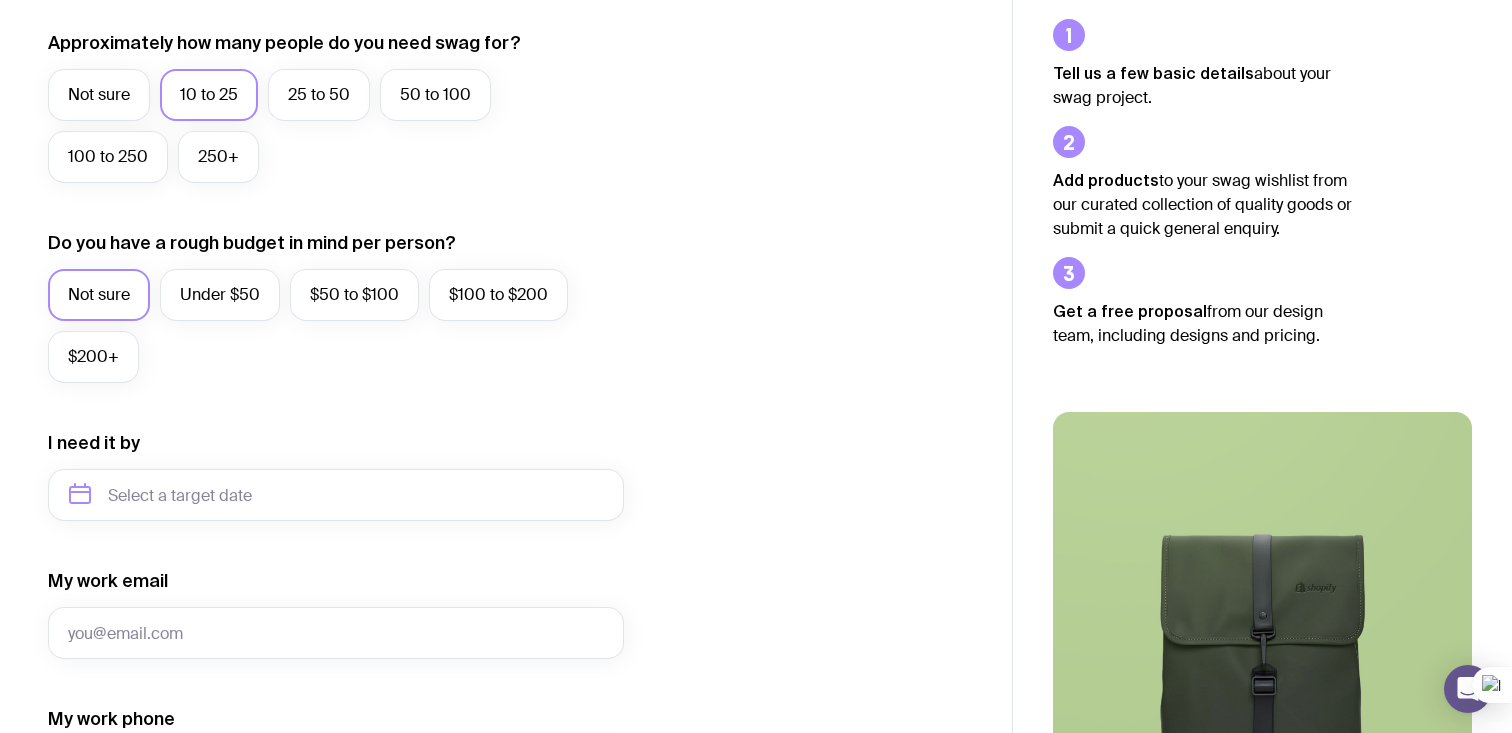 scroll, scrollTop: 580, scrollLeft: 0, axis: vertical 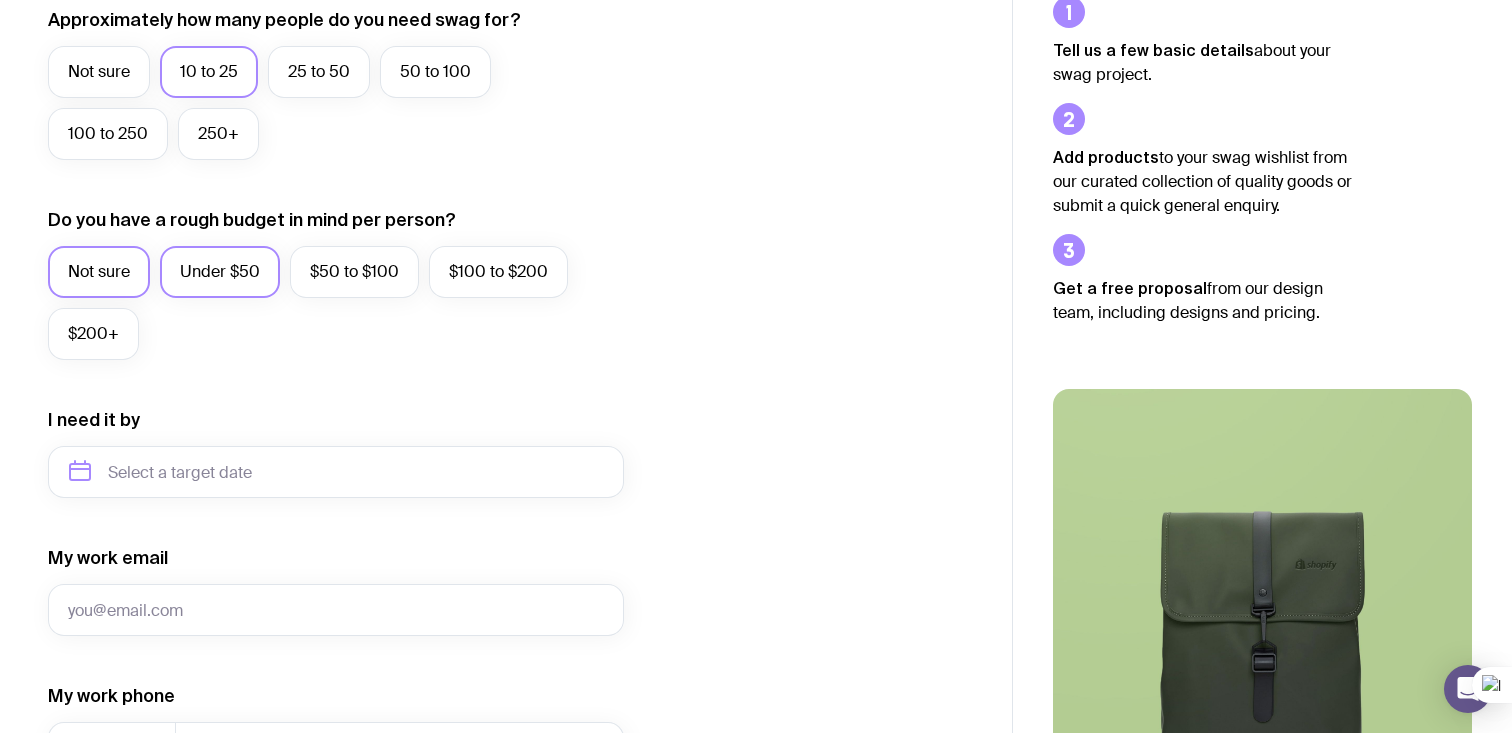 click on "Under $50" at bounding box center (220, 272) 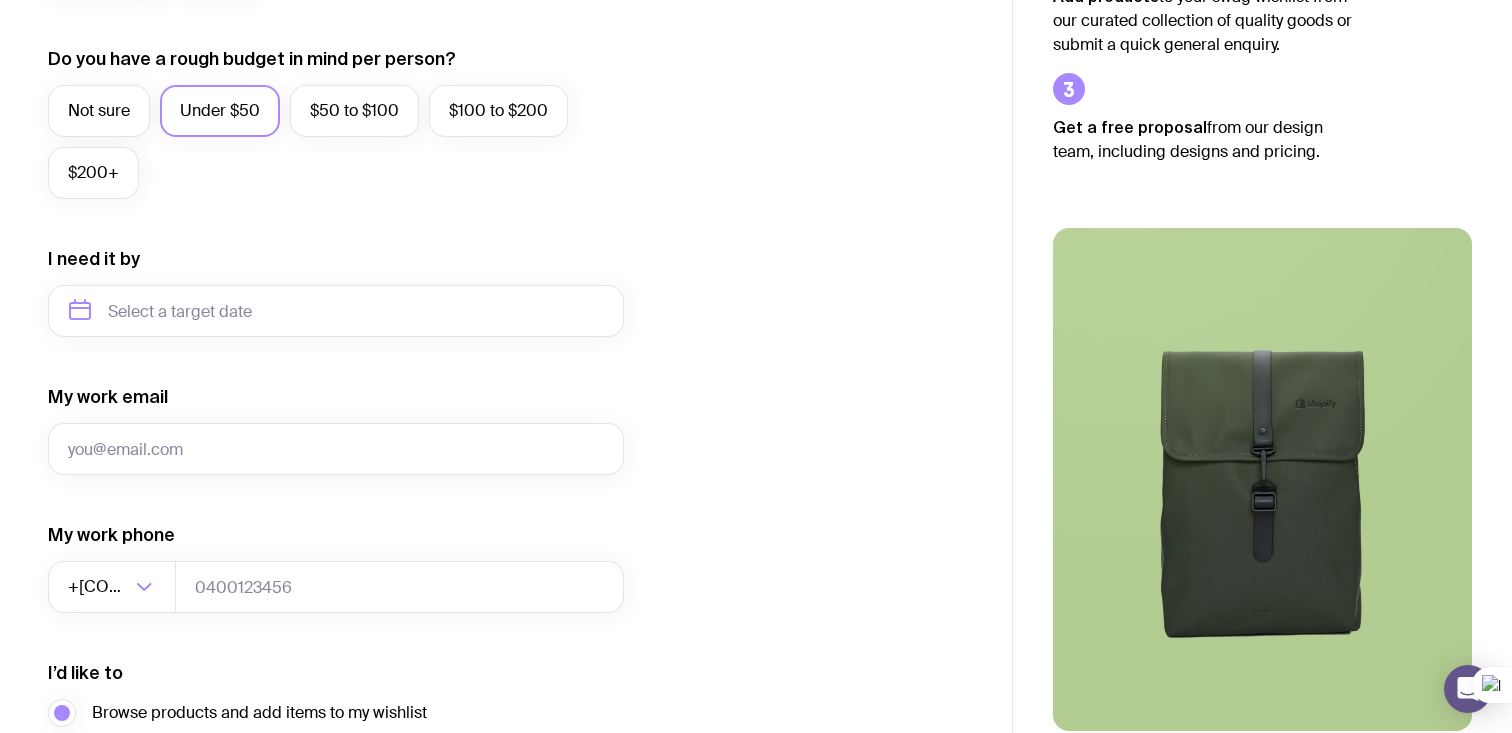 scroll, scrollTop: 748, scrollLeft: 0, axis: vertical 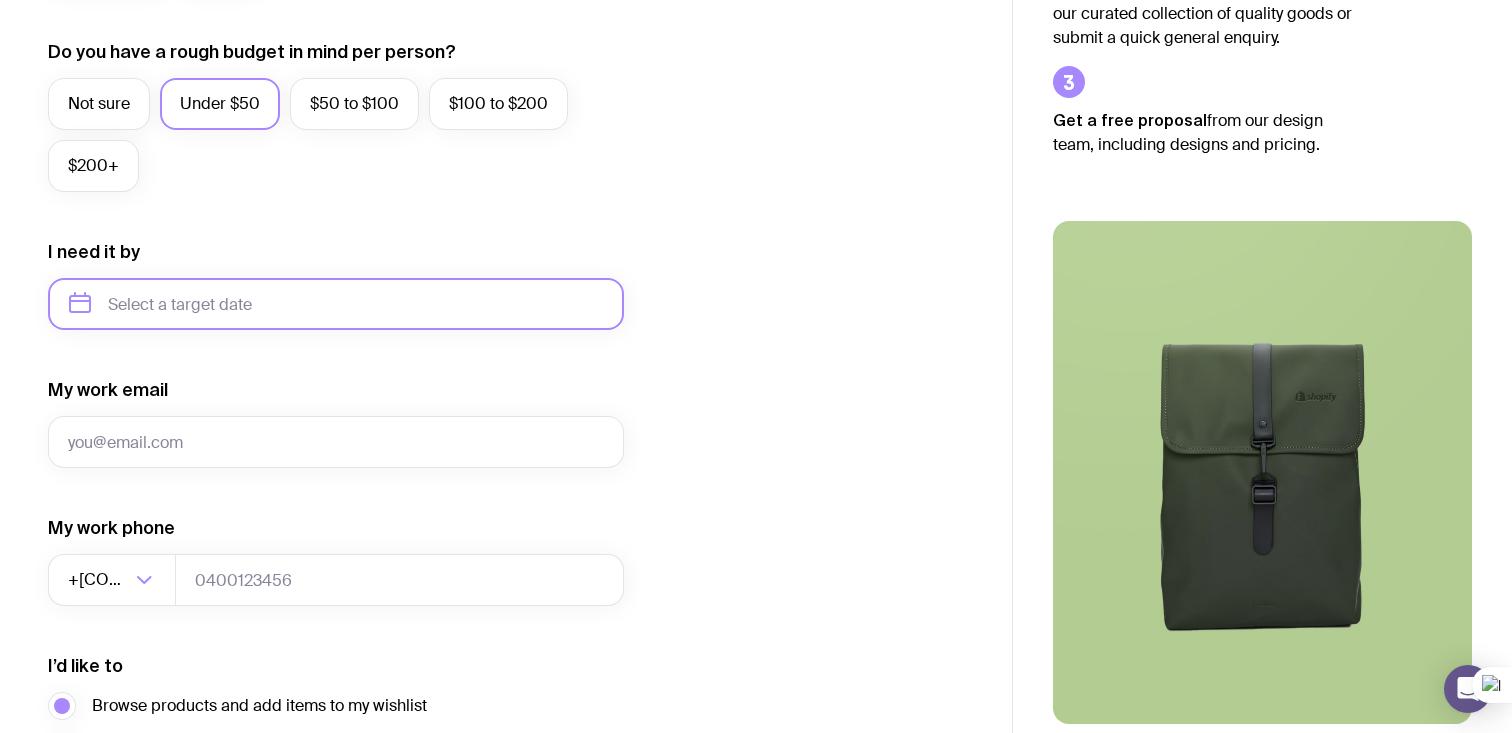 click at bounding box center [336, 304] 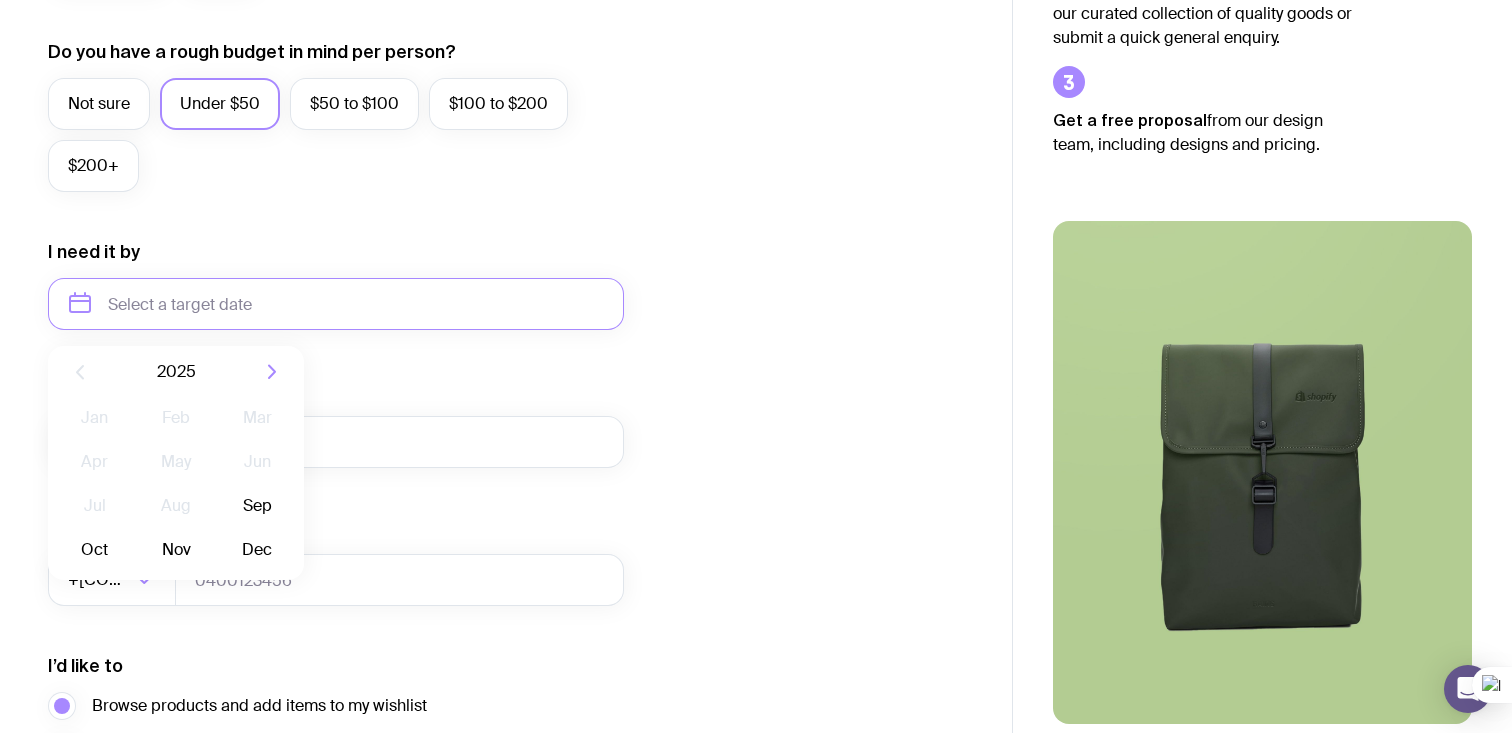 click on "I want swag for Customers Team members An event Approximately how many people do you need swag for? Not sure 10 to 25 25 to 50 50 to 100 100 to 250 250+ Do you have a rough budget in mind per person? Not sure Under $50 $50 to $100 $100 to $200 $200+ I need it by 2025 Jan Feb Mar Apr May Jun Jul Aug Sep Oct Nov Dec My work email My work phone +61 Loading... I’d like to Browse products and add items to my wishlist Submit a general enquiry Continue" at bounding box center [506, 211] 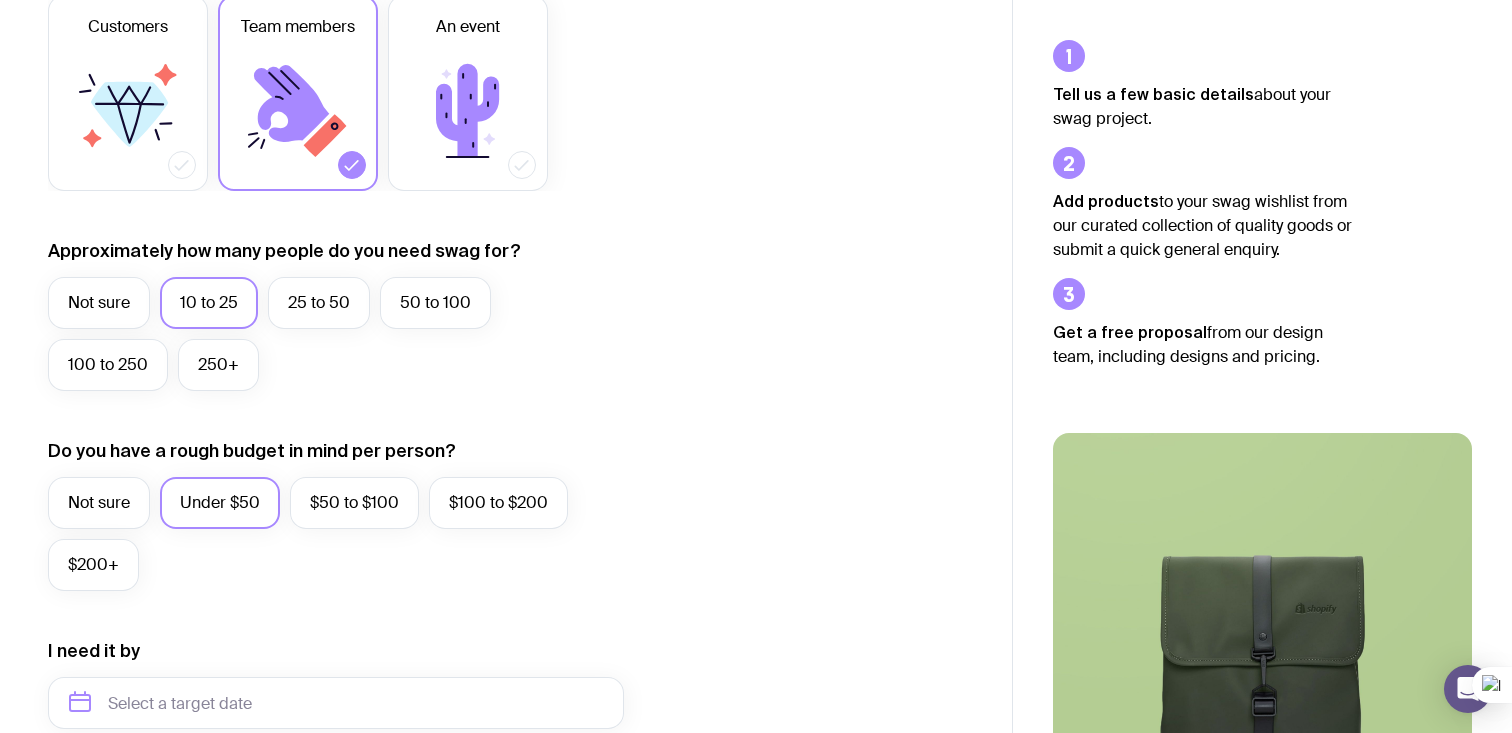 scroll, scrollTop: 0, scrollLeft: 0, axis: both 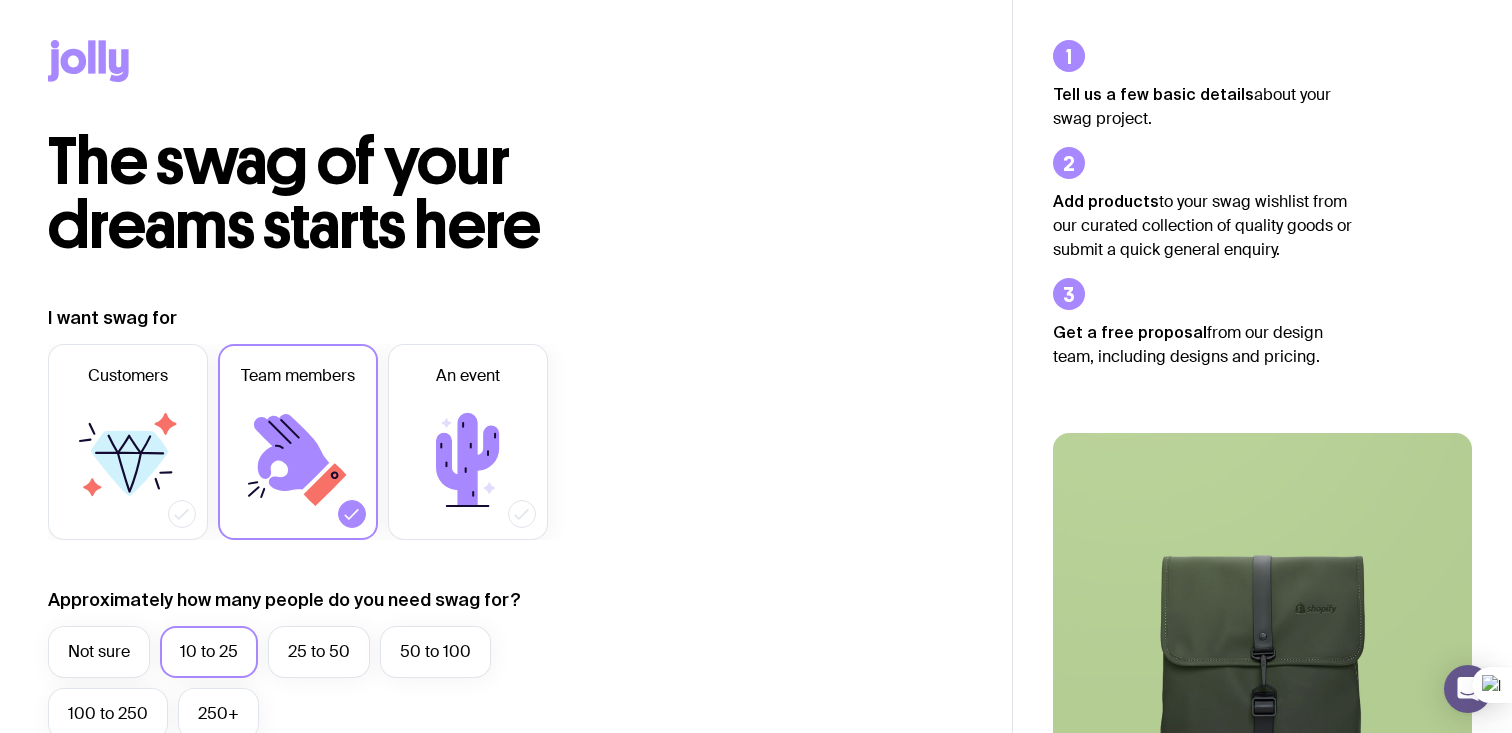 click 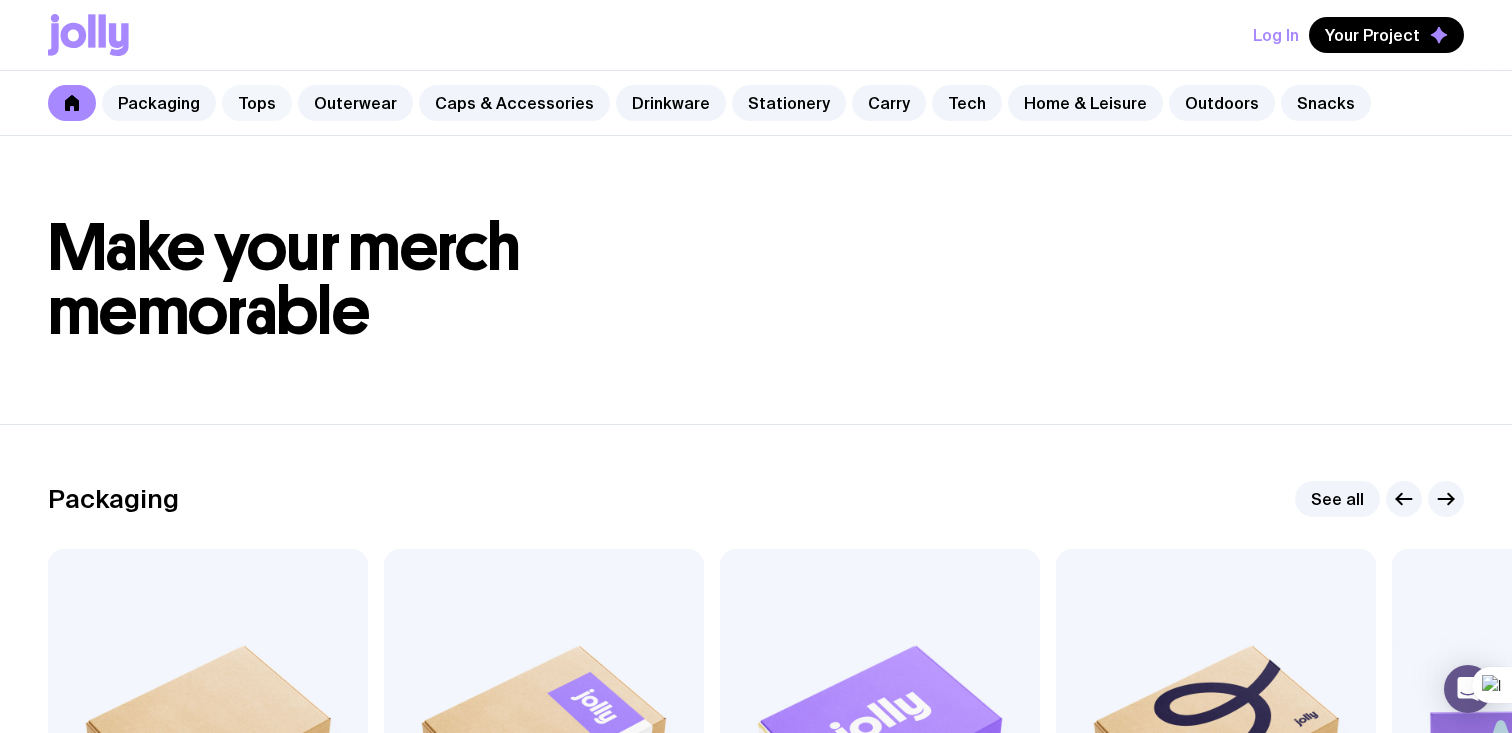 click on "Tops" 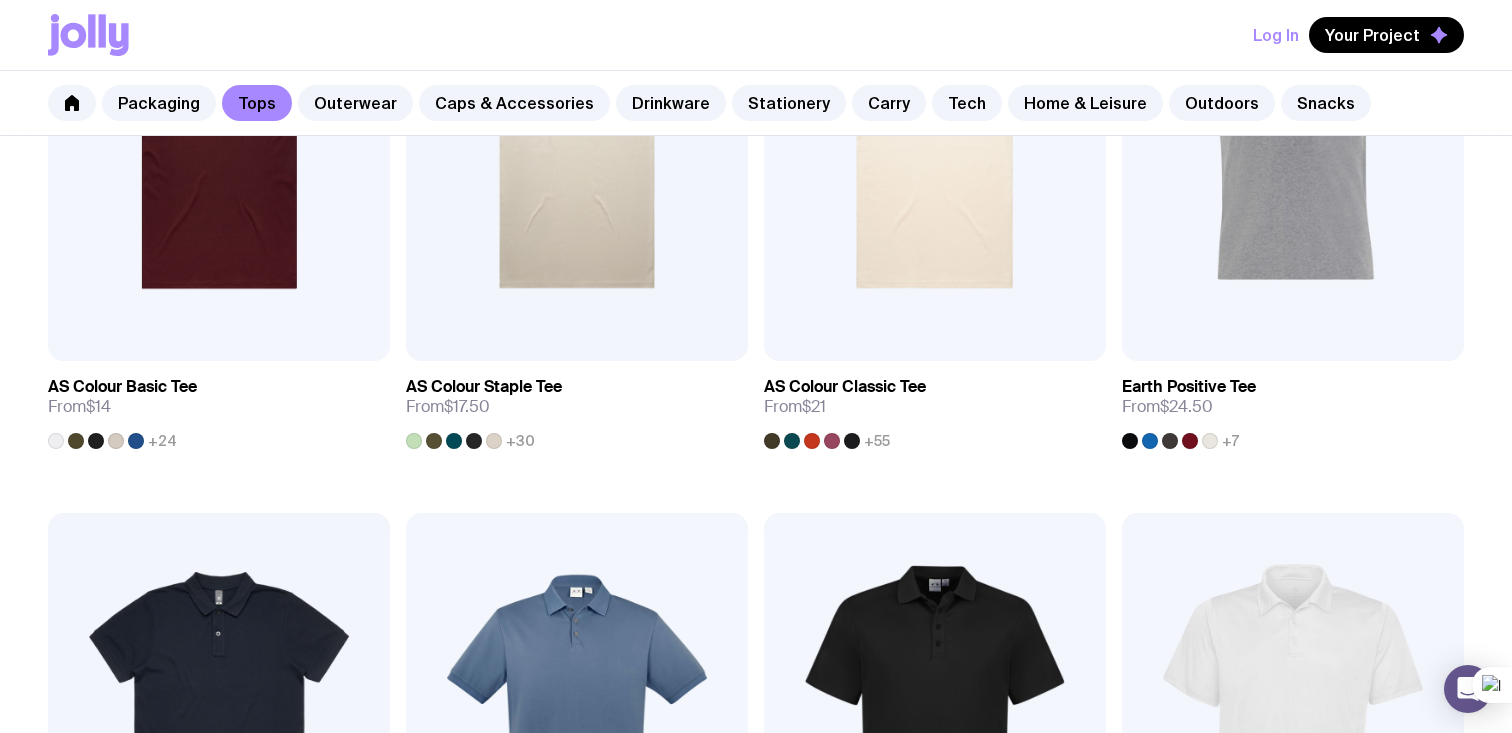 scroll, scrollTop: 637, scrollLeft: 0, axis: vertical 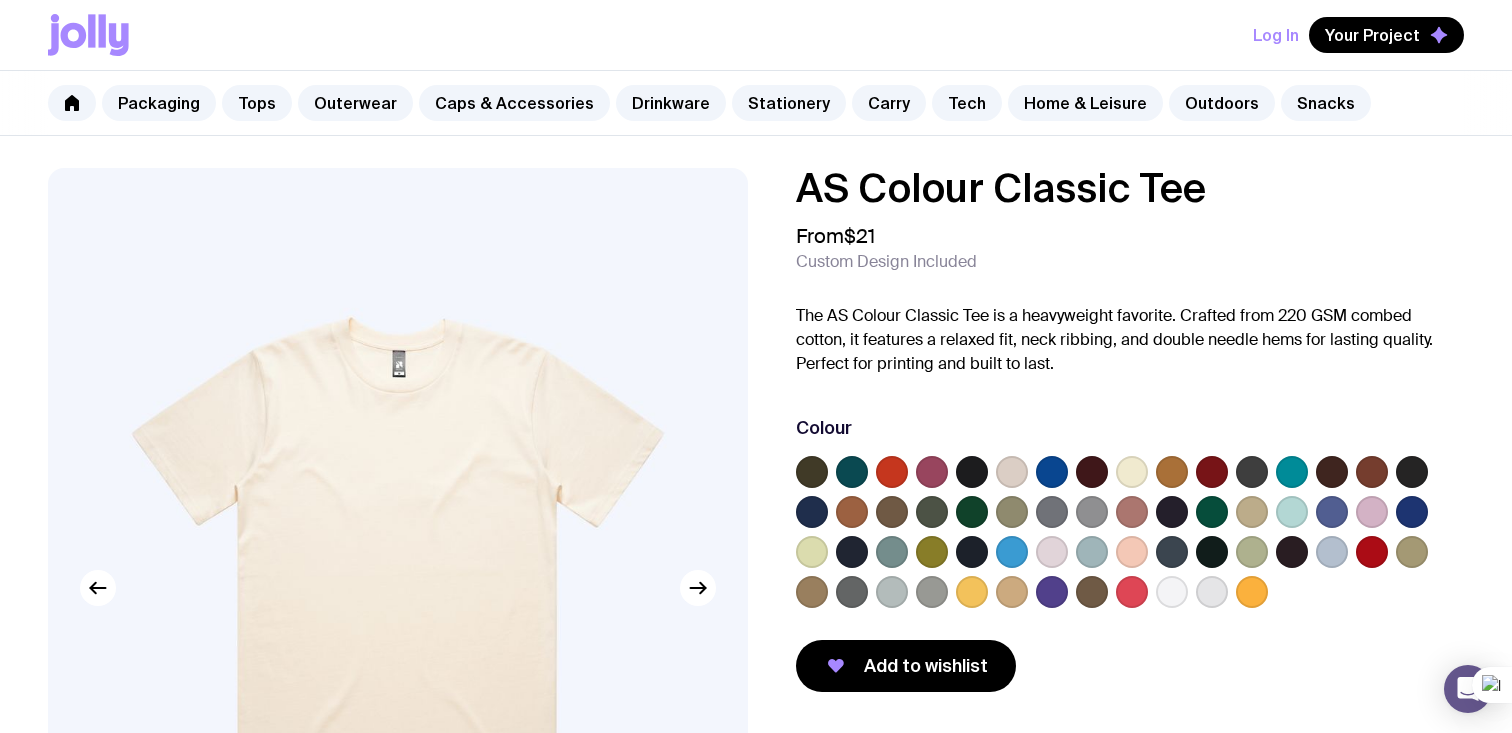 click at bounding box center [892, 512] 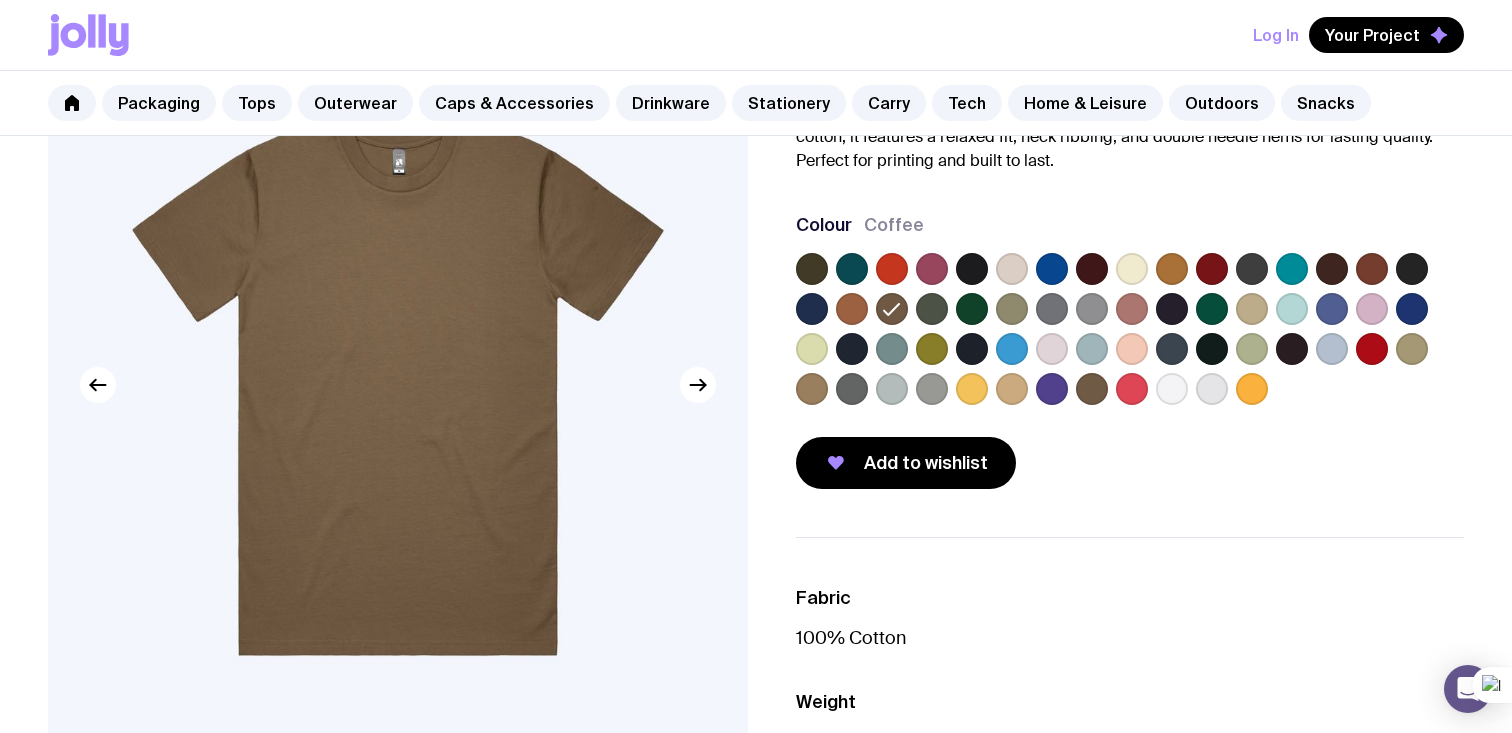 scroll, scrollTop: 205, scrollLeft: 0, axis: vertical 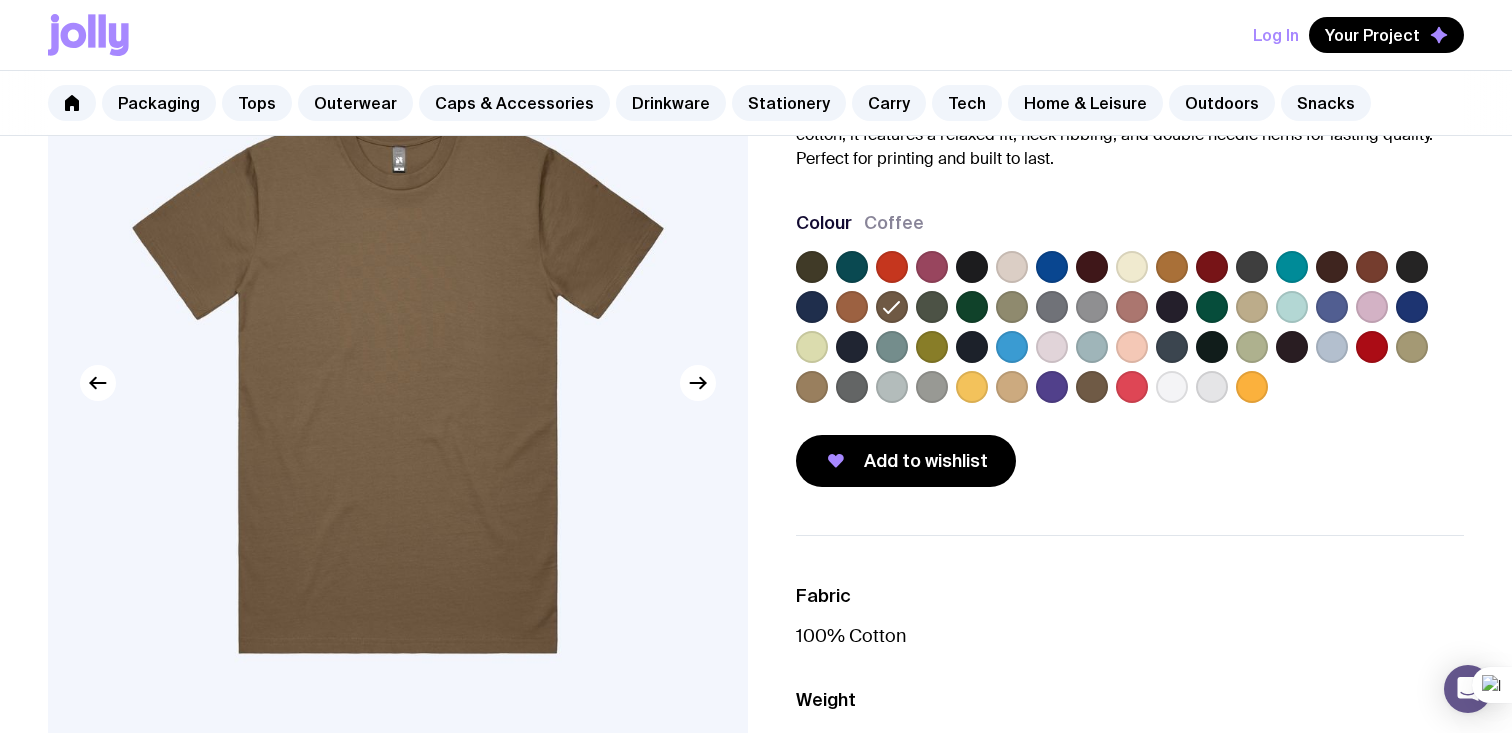 click at bounding box center (1092, 387) 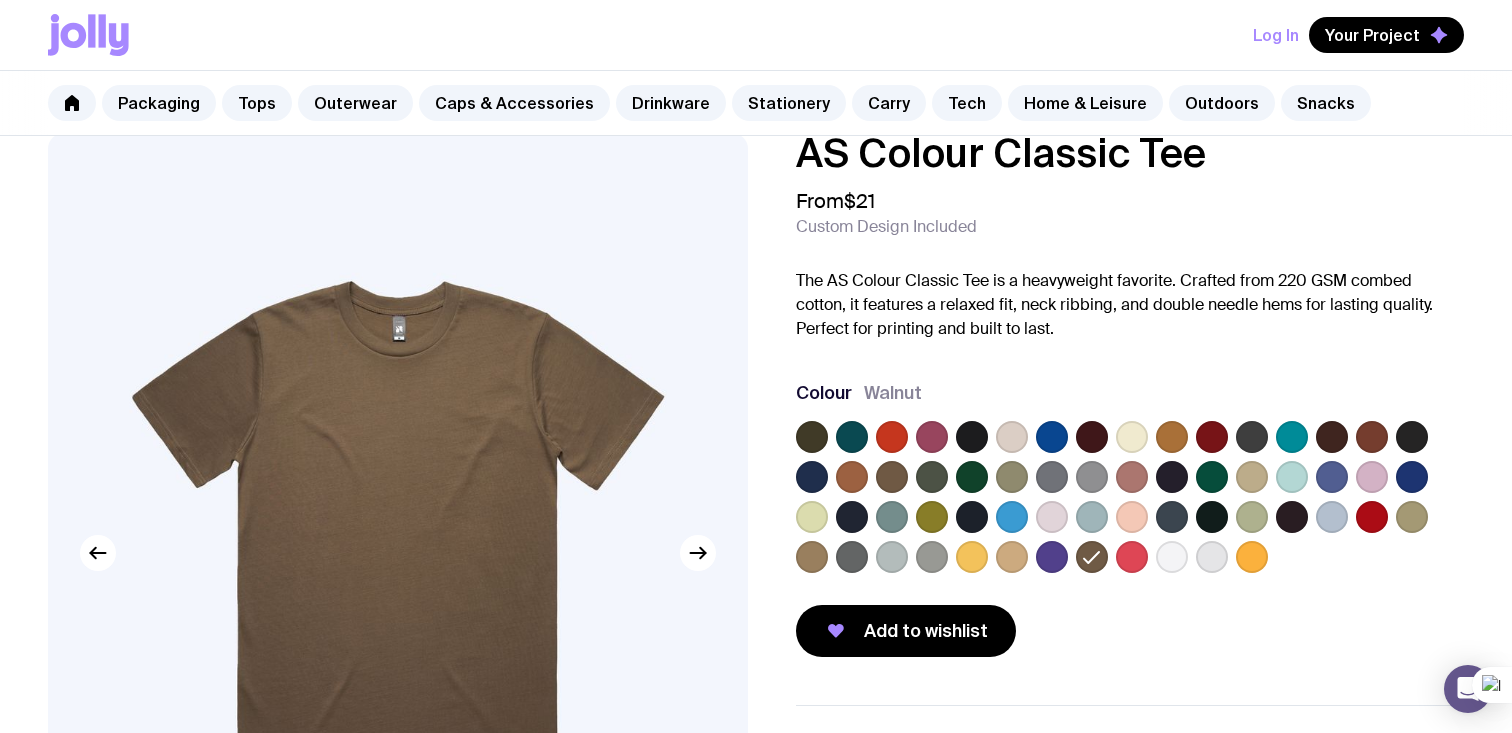 scroll, scrollTop: 0, scrollLeft: 0, axis: both 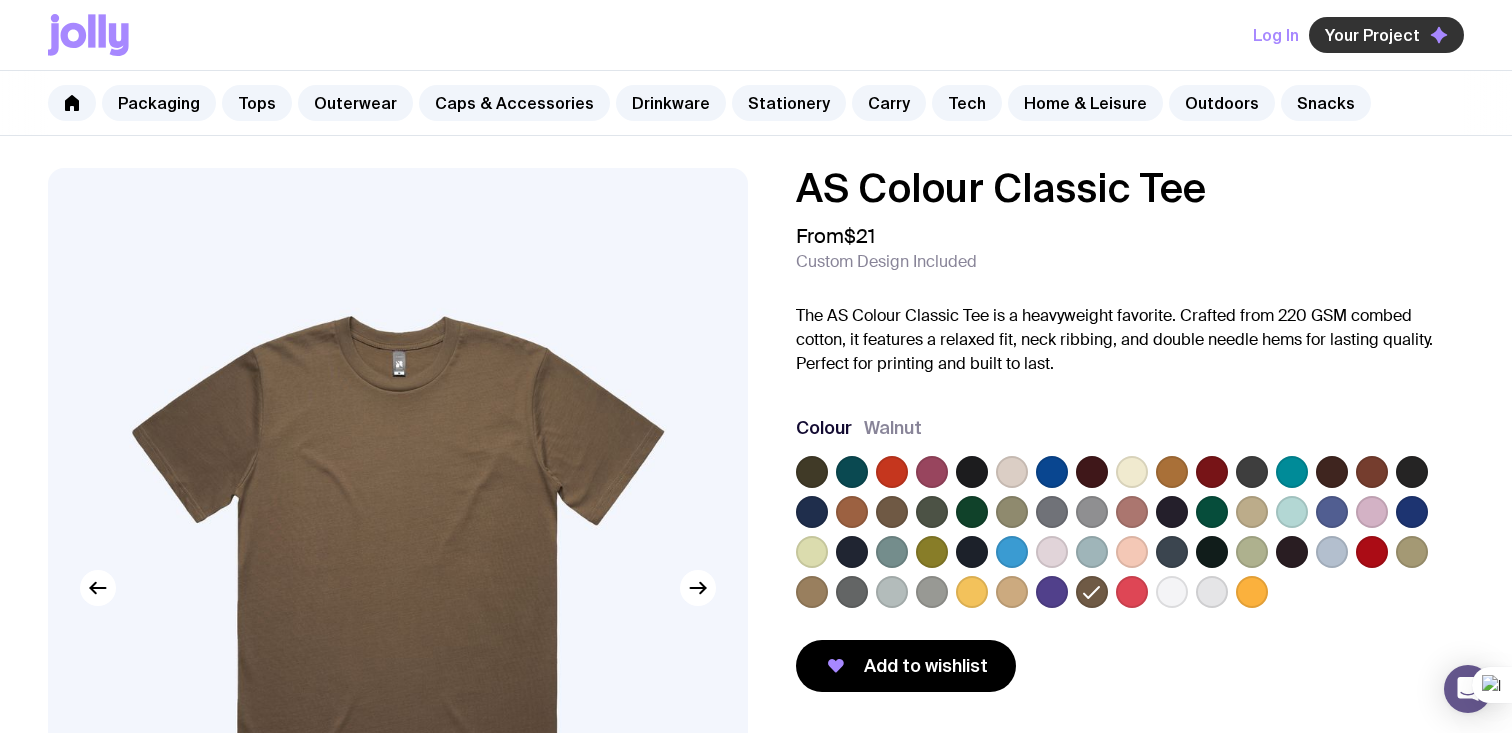 click on "Your Project" at bounding box center (1372, 35) 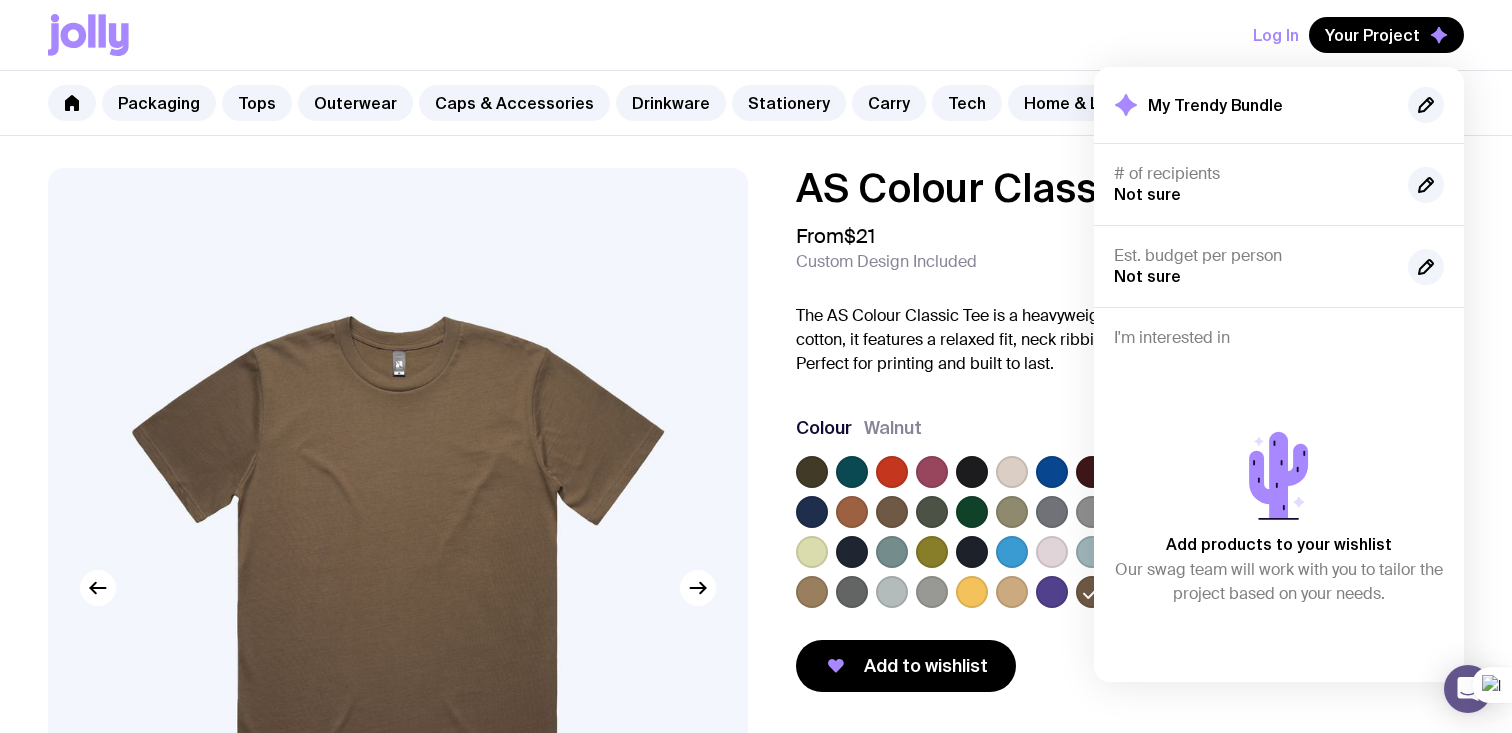 click on "AS Colour Classic Tee From  $21  Custom Design Included  The AS Colour Classic Tee is a heavyweight favorite. Crafted from 220 GSM combed cotton, it features a relaxed fit, neck ribbing, and double needle hems for lasting quality. Perfect for printing and built to last. Colour Walnut Add to wishlist" at bounding box center (1130, 430) 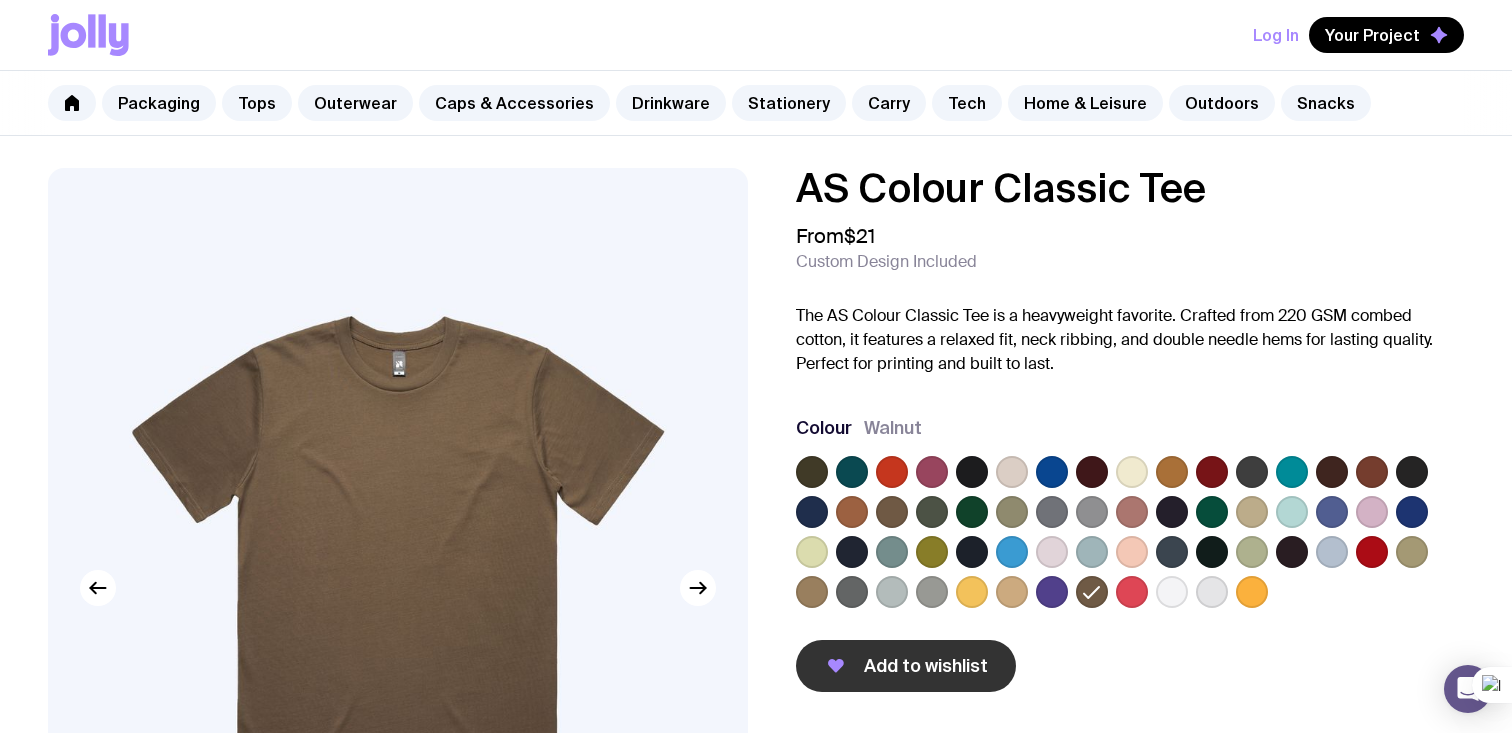 click on "Add to wishlist" at bounding box center (926, 666) 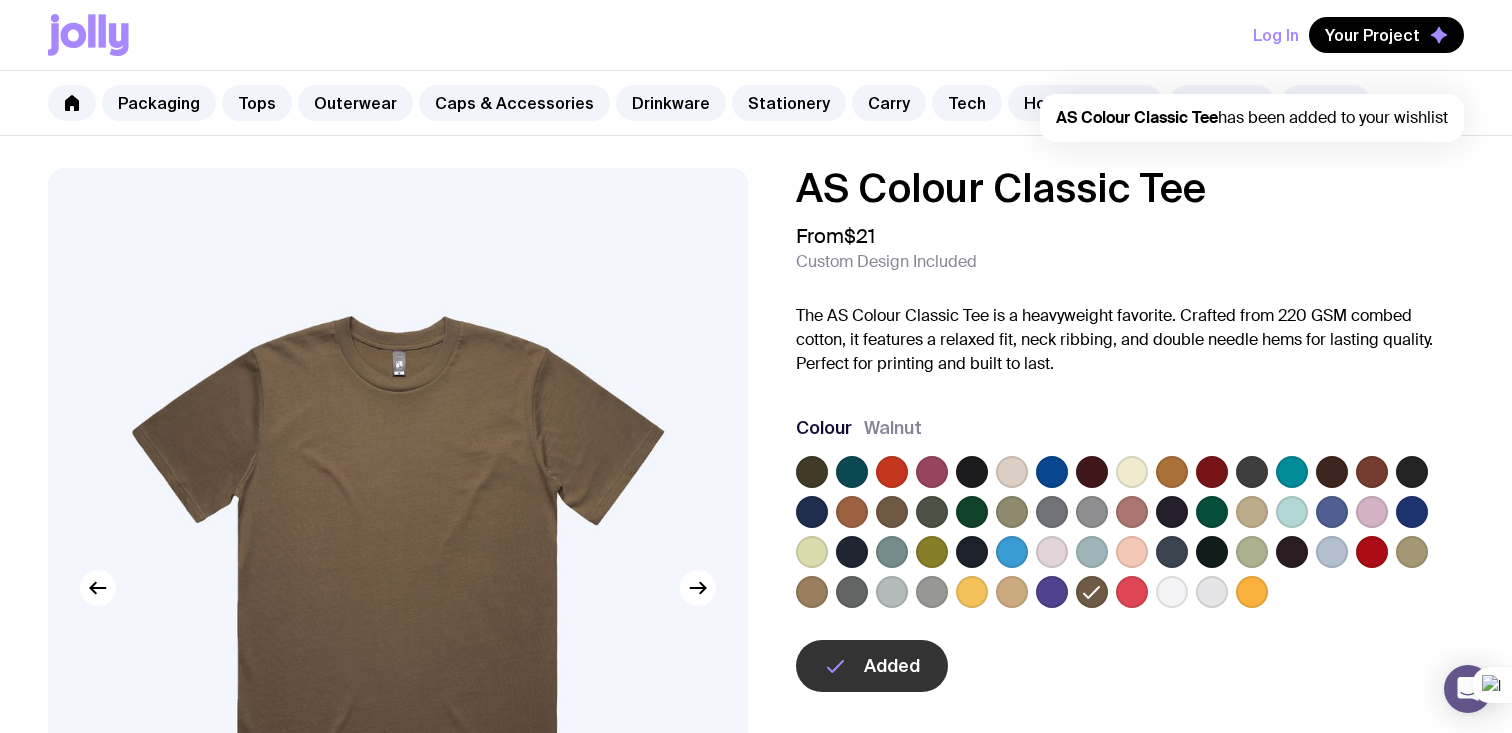 scroll, scrollTop: 0, scrollLeft: 0, axis: both 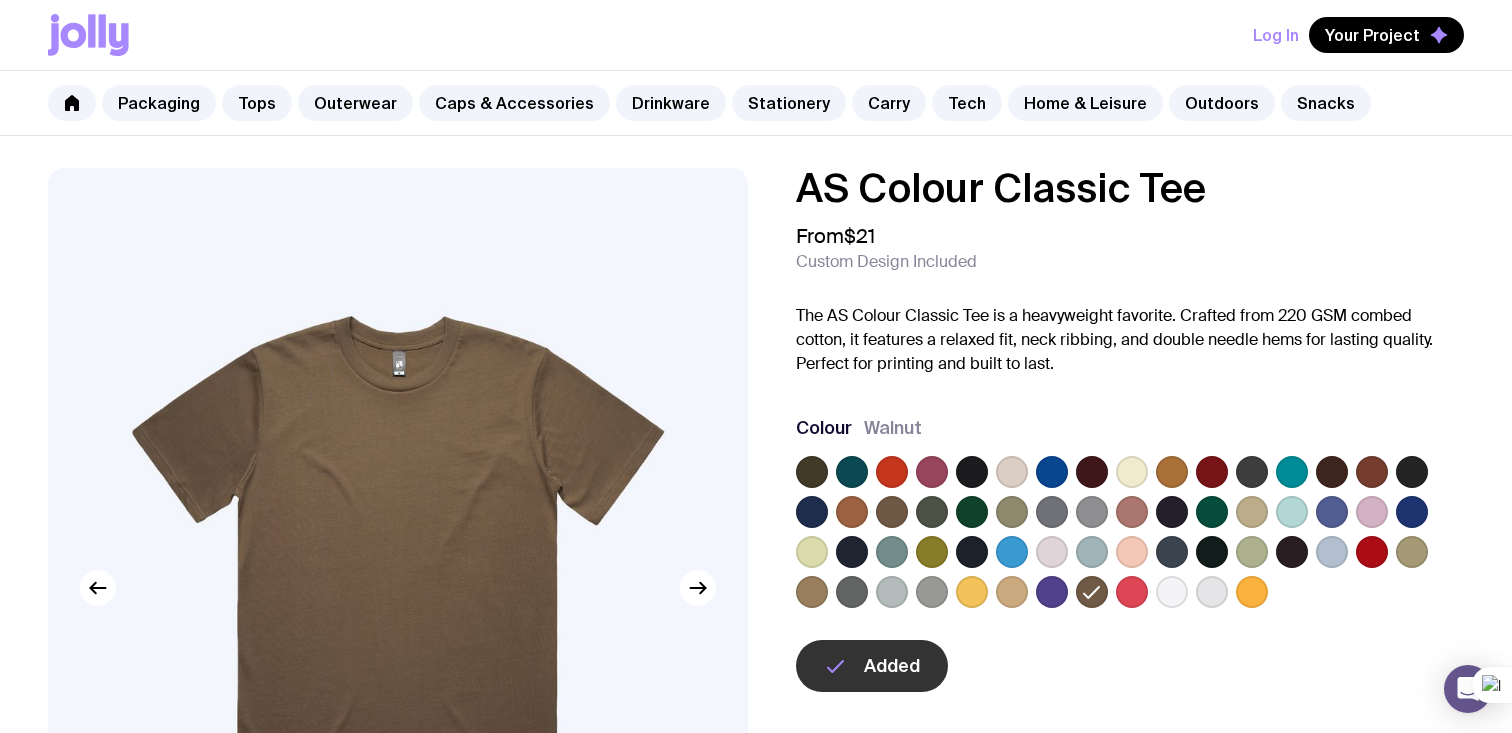 click on "AS Colour Classic Tee From  $21  Custom Design Included  The AS Colour Classic Tee is a heavyweight favorite. Crafted from 220 GSM combed cotton, it features a relaxed fit, neck ribbing, and double needle hems for lasting quality. Perfect for printing and built to last. Colour Walnut Added" at bounding box center [1130, 430] 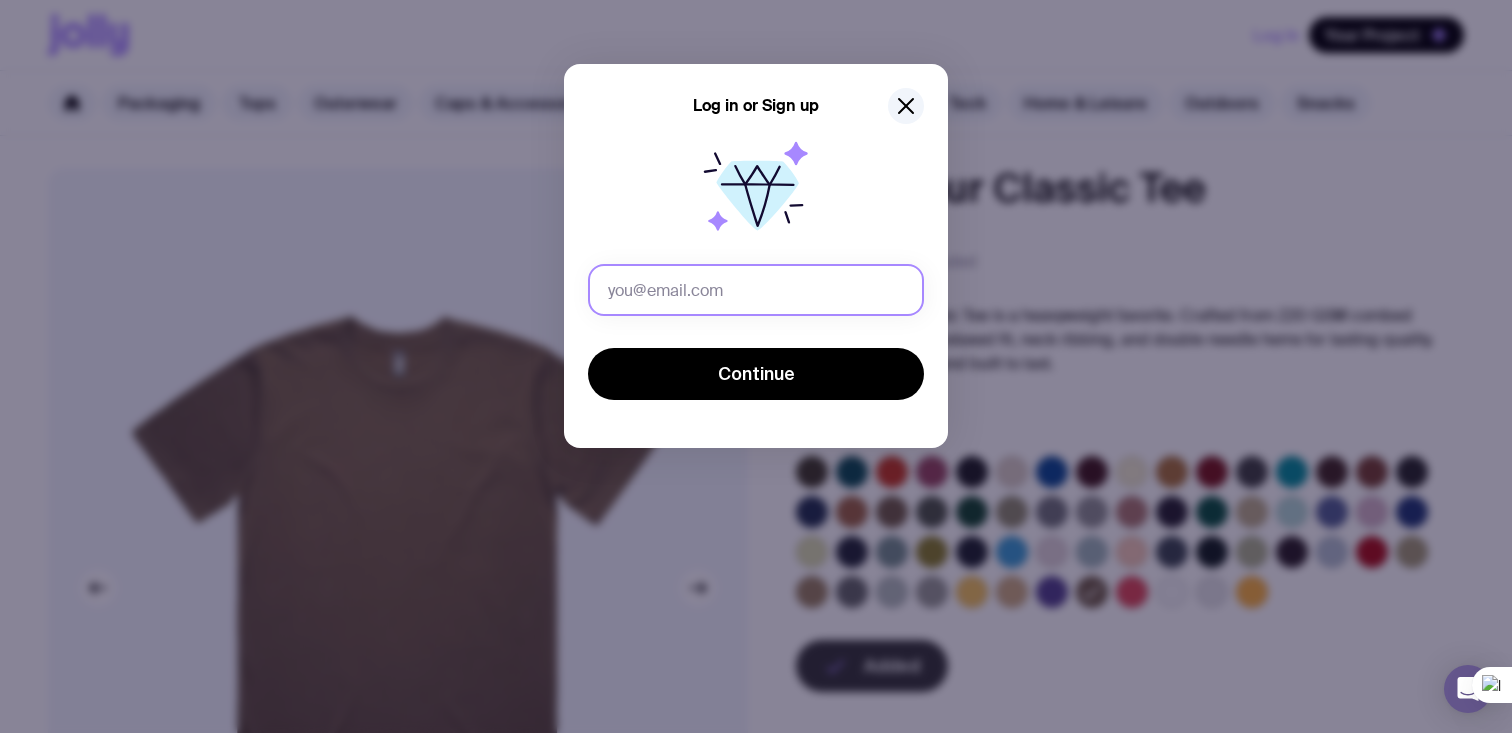 click 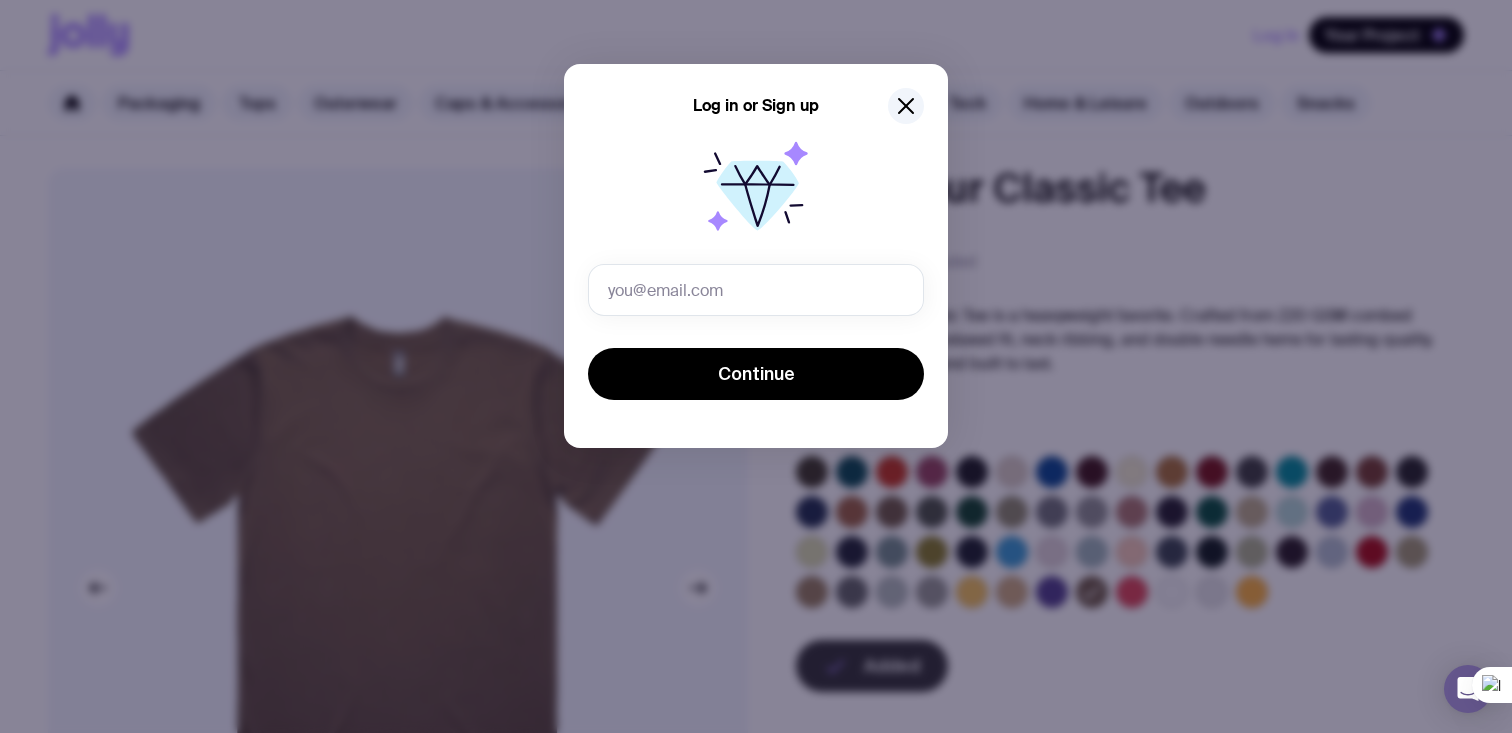 type on "cclarahill.95@gmail.com" 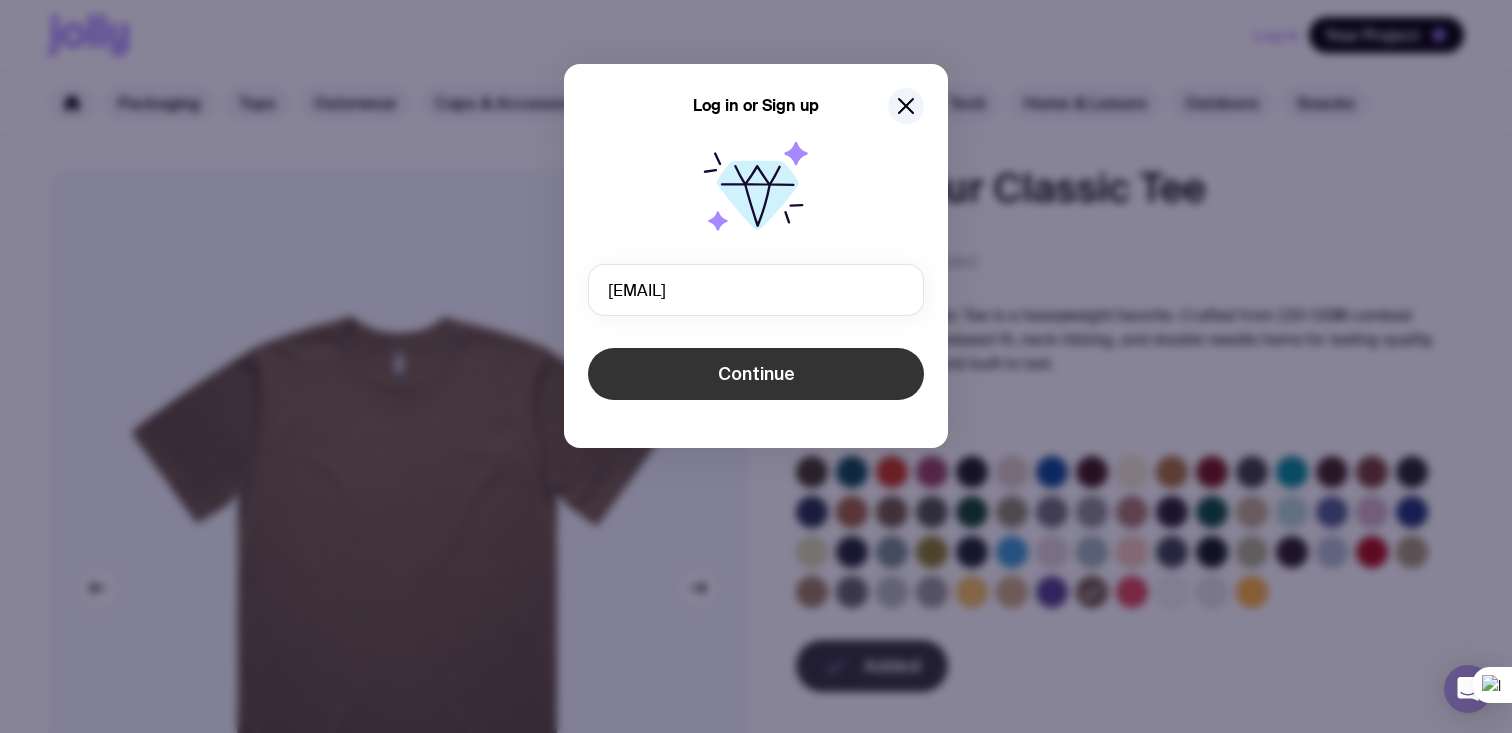 click on "Continue" at bounding box center [756, 374] 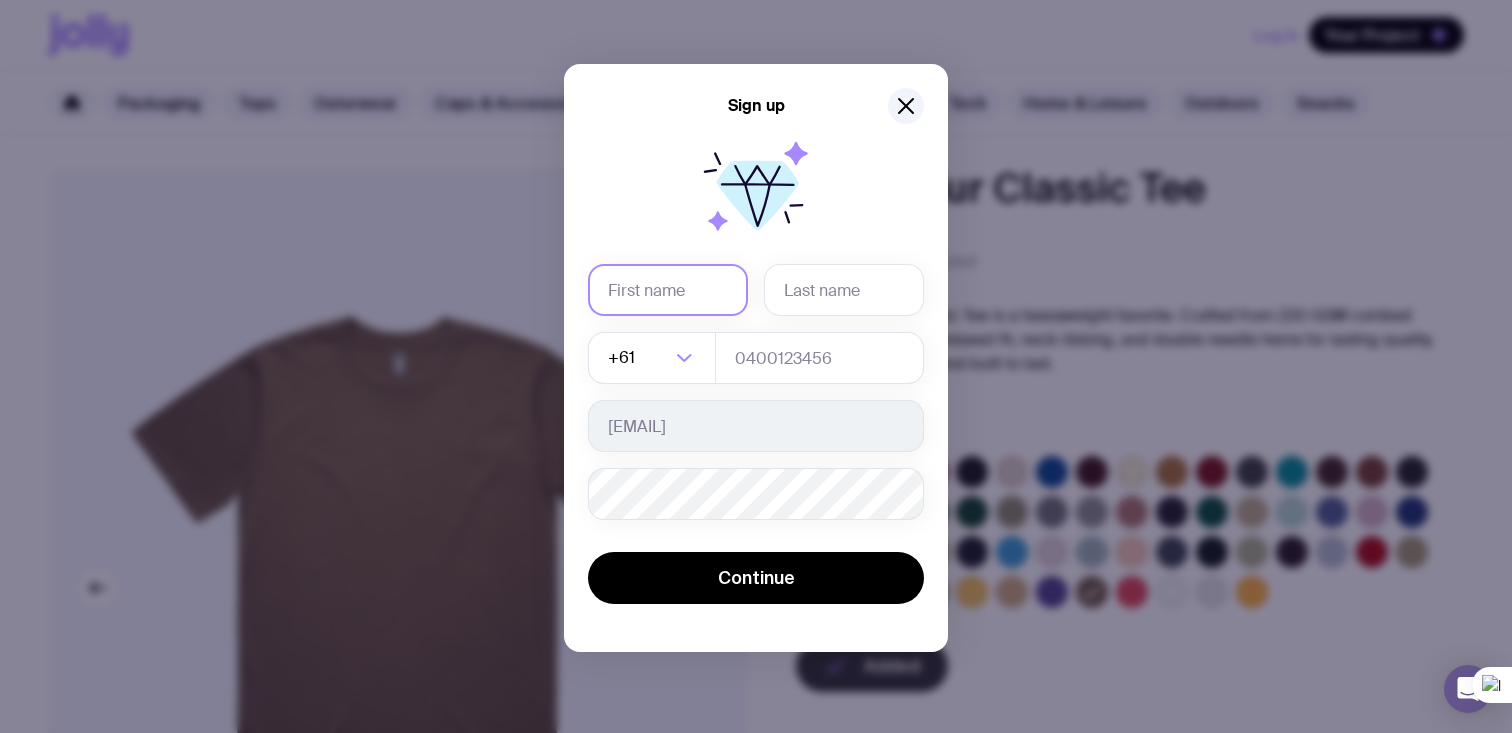 click 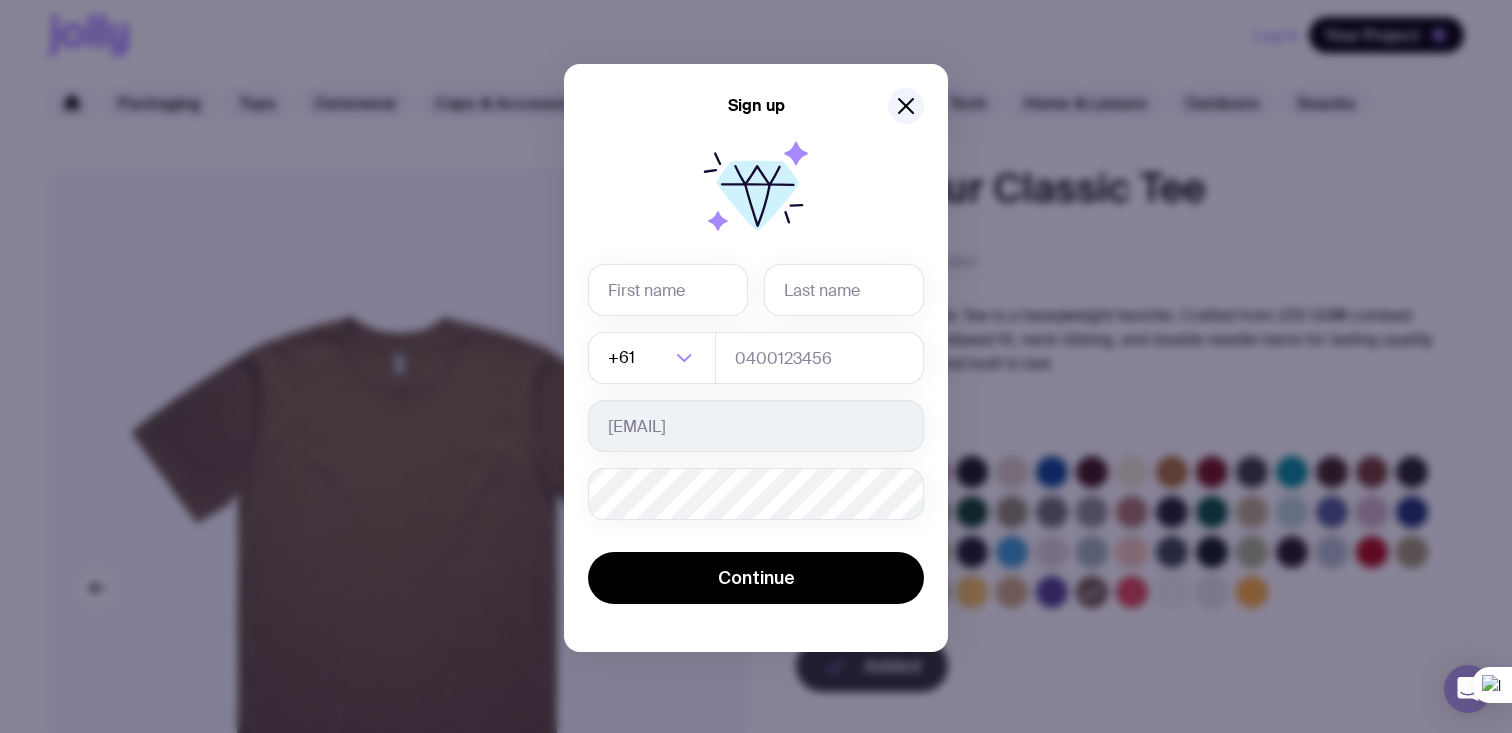 type on "Clara" 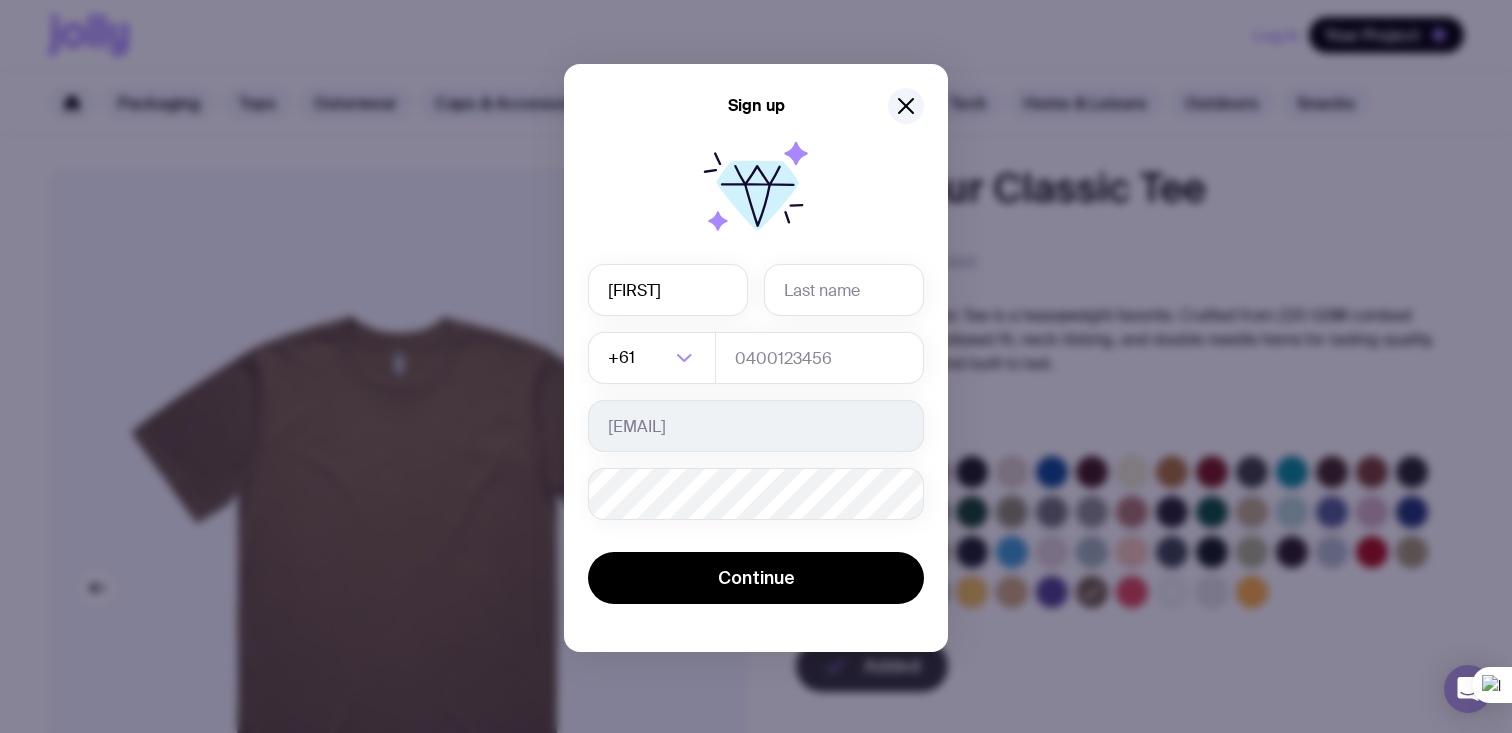 type on "Hill" 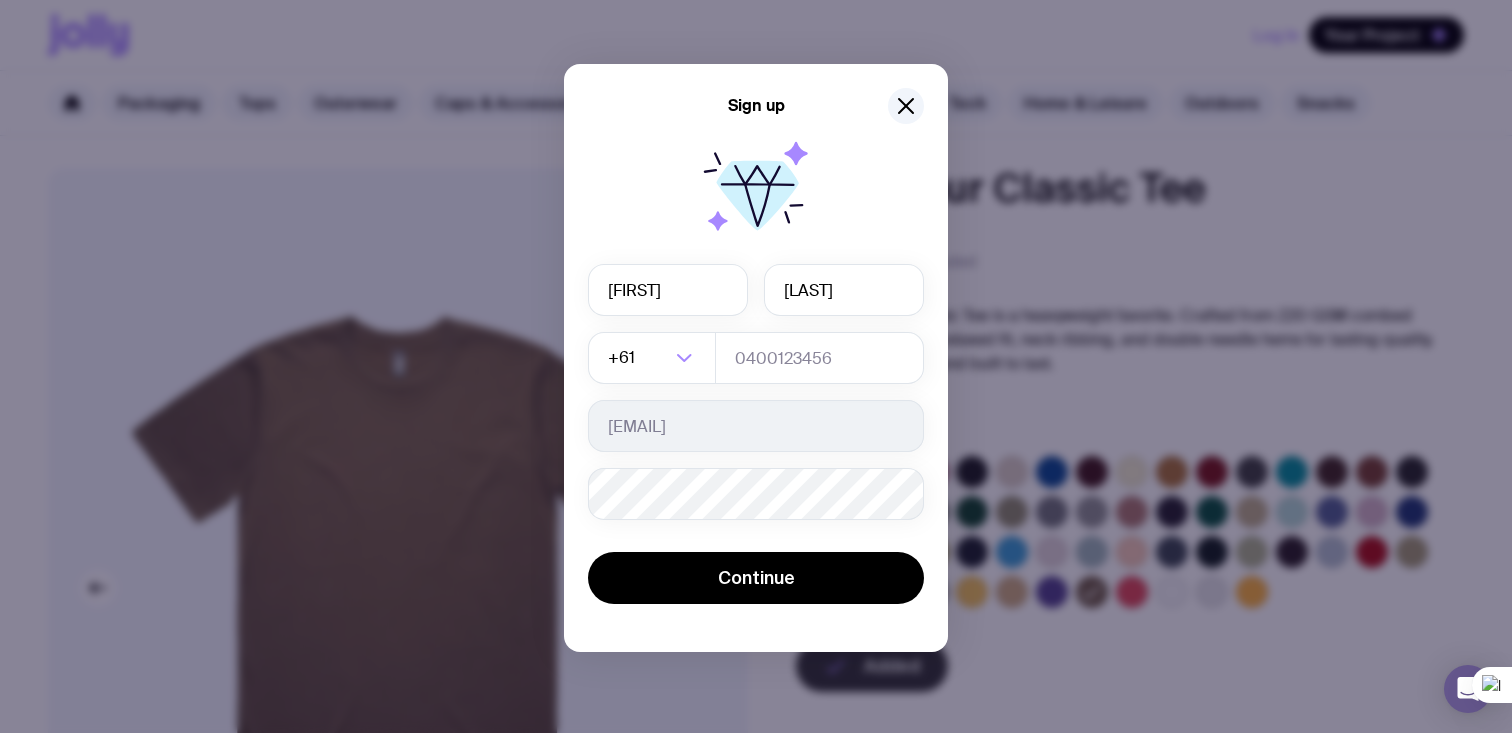 type on "0460886118" 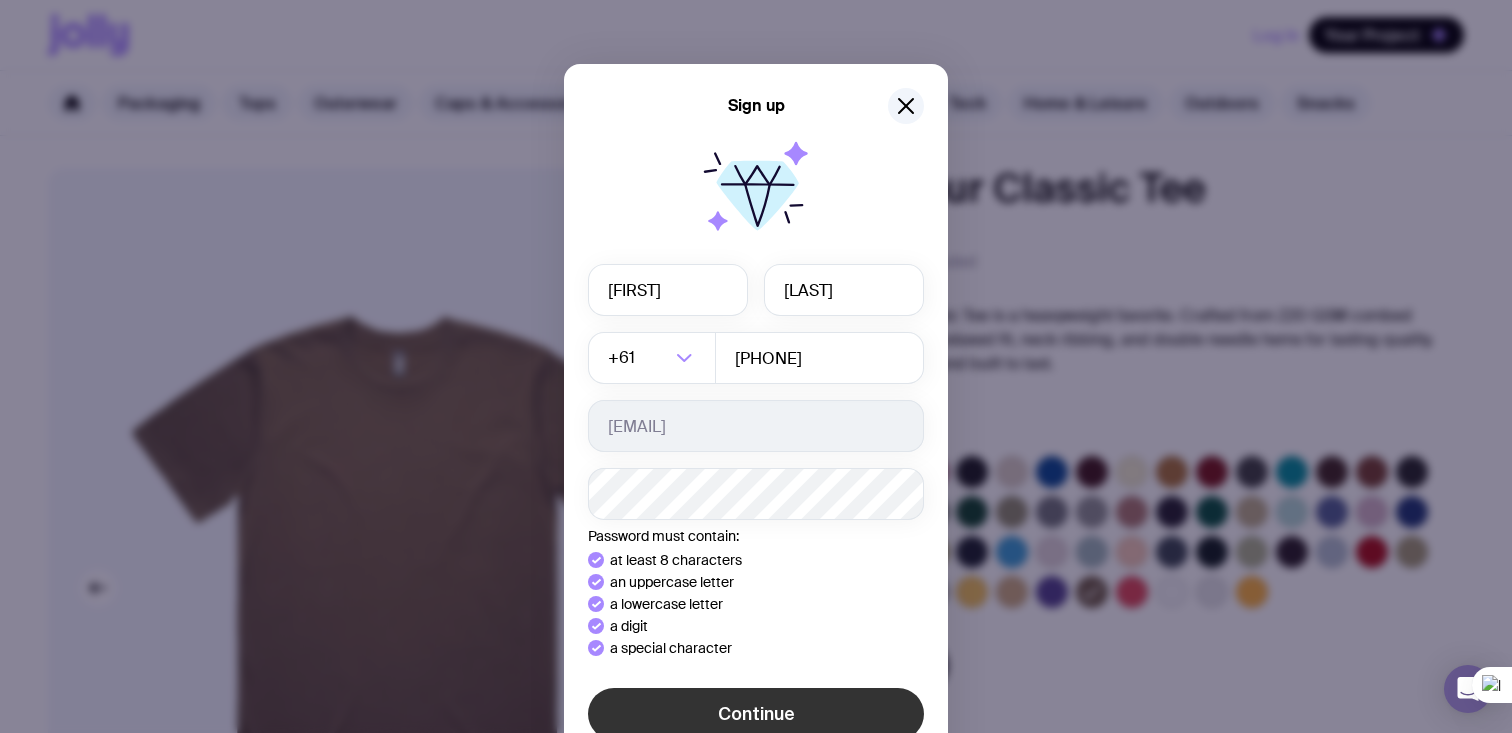 click on "Continue" 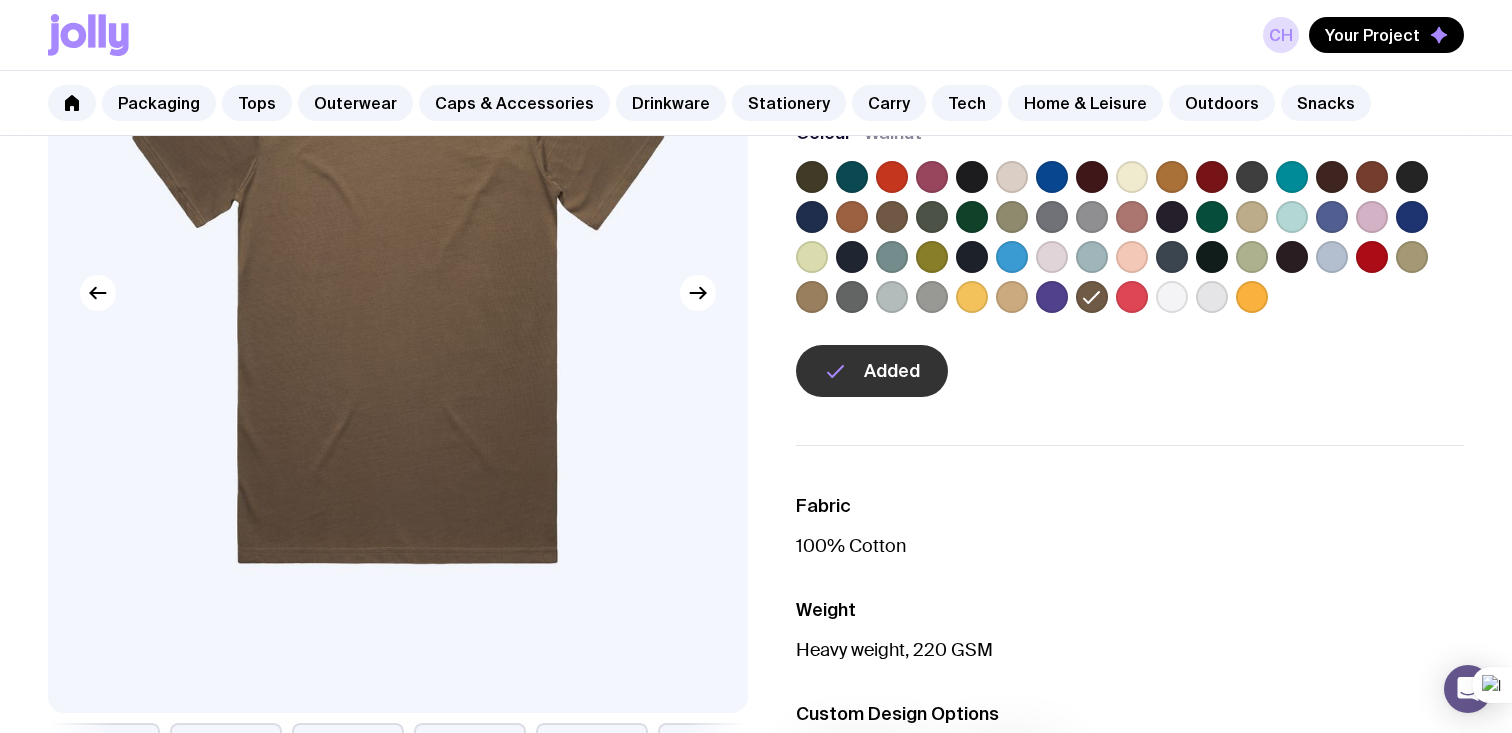 scroll, scrollTop: 425, scrollLeft: 0, axis: vertical 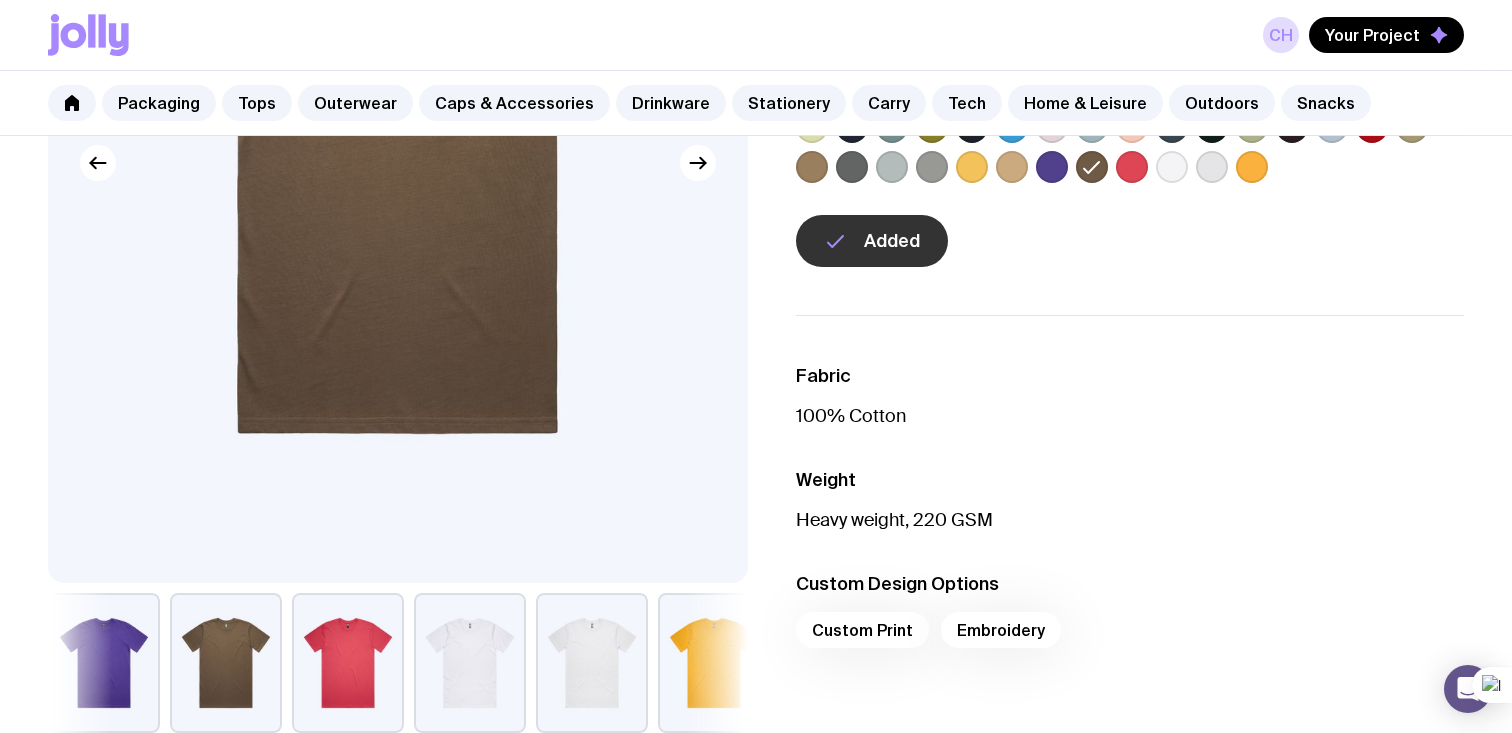 click on "Custom Print Embroidery" at bounding box center (1130, 636) 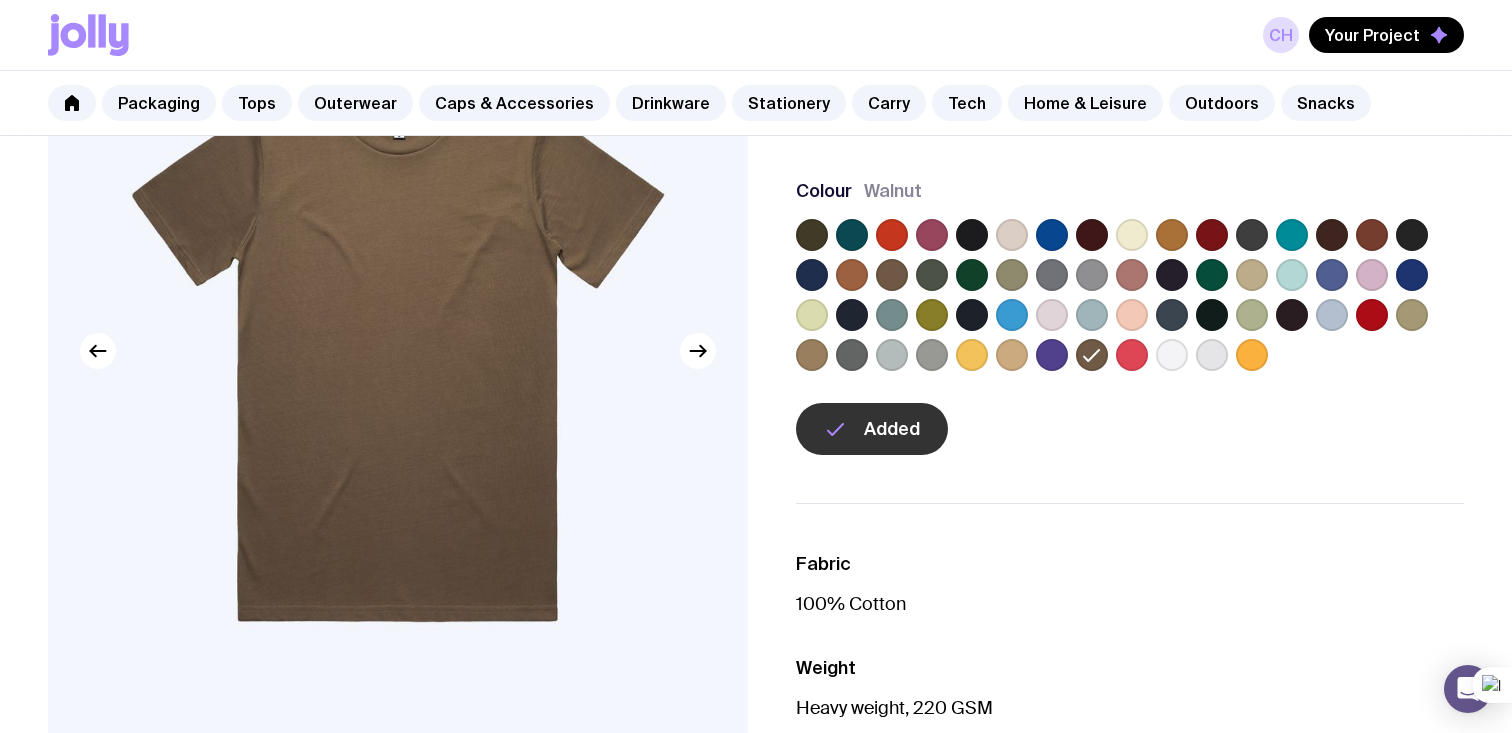 scroll, scrollTop: 0, scrollLeft: 0, axis: both 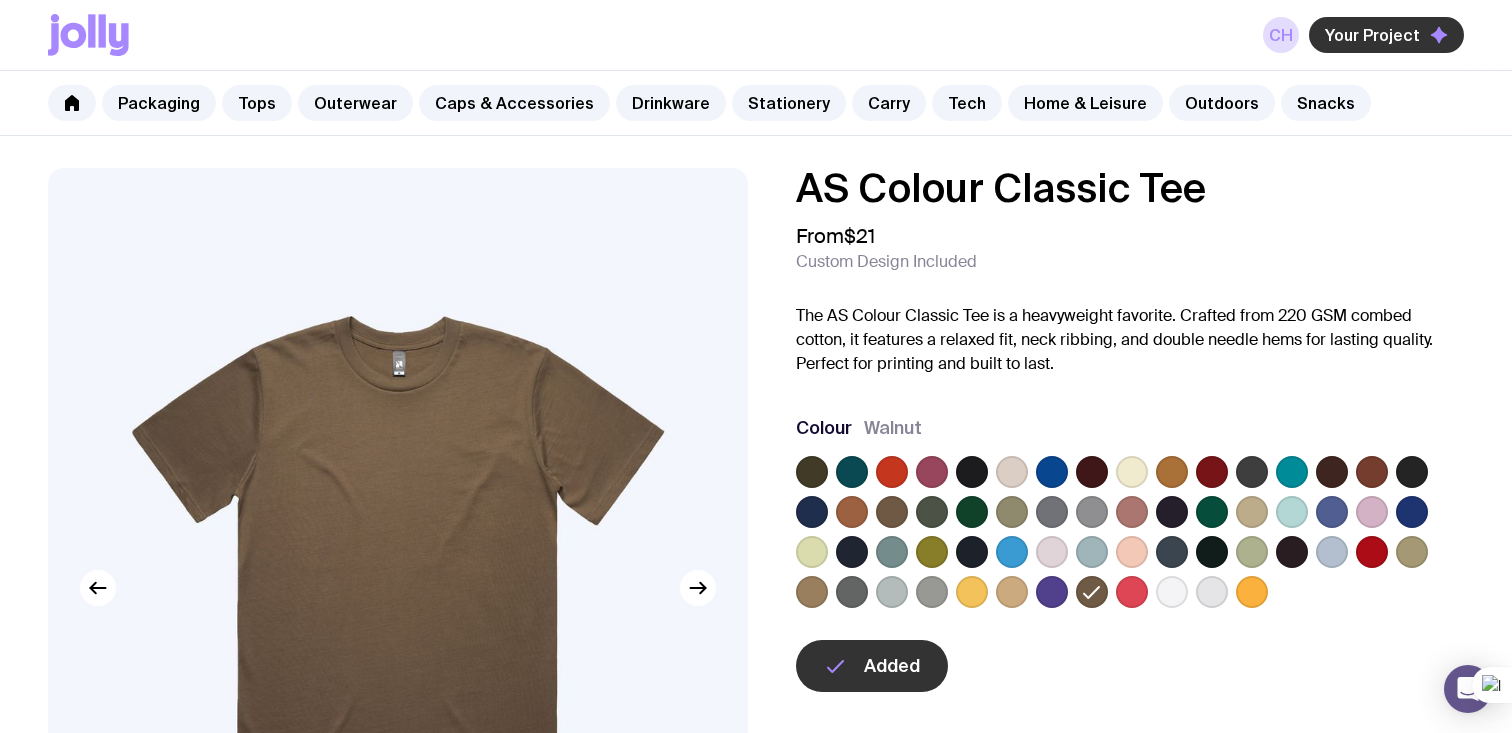 click on "Your Project" at bounding box center [1372, 35] 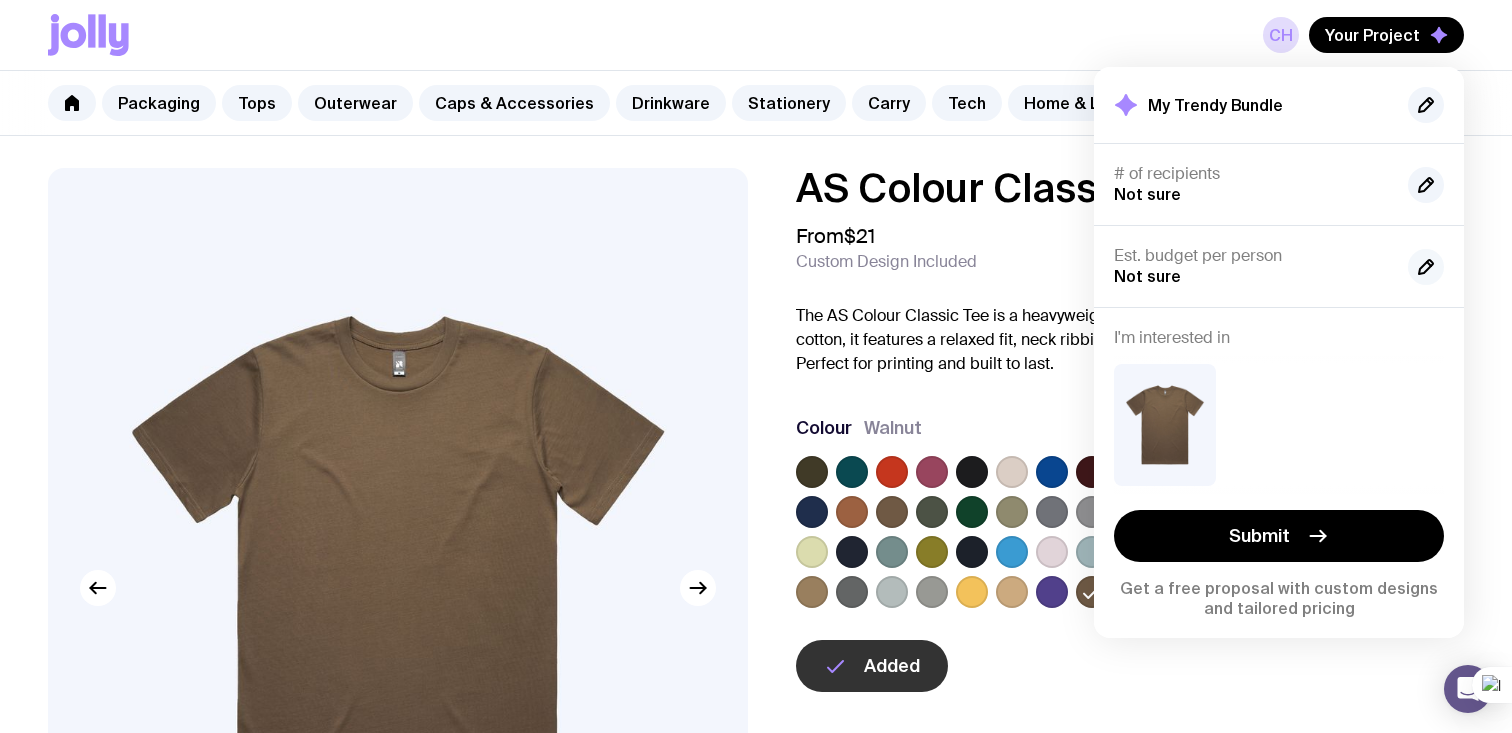 click 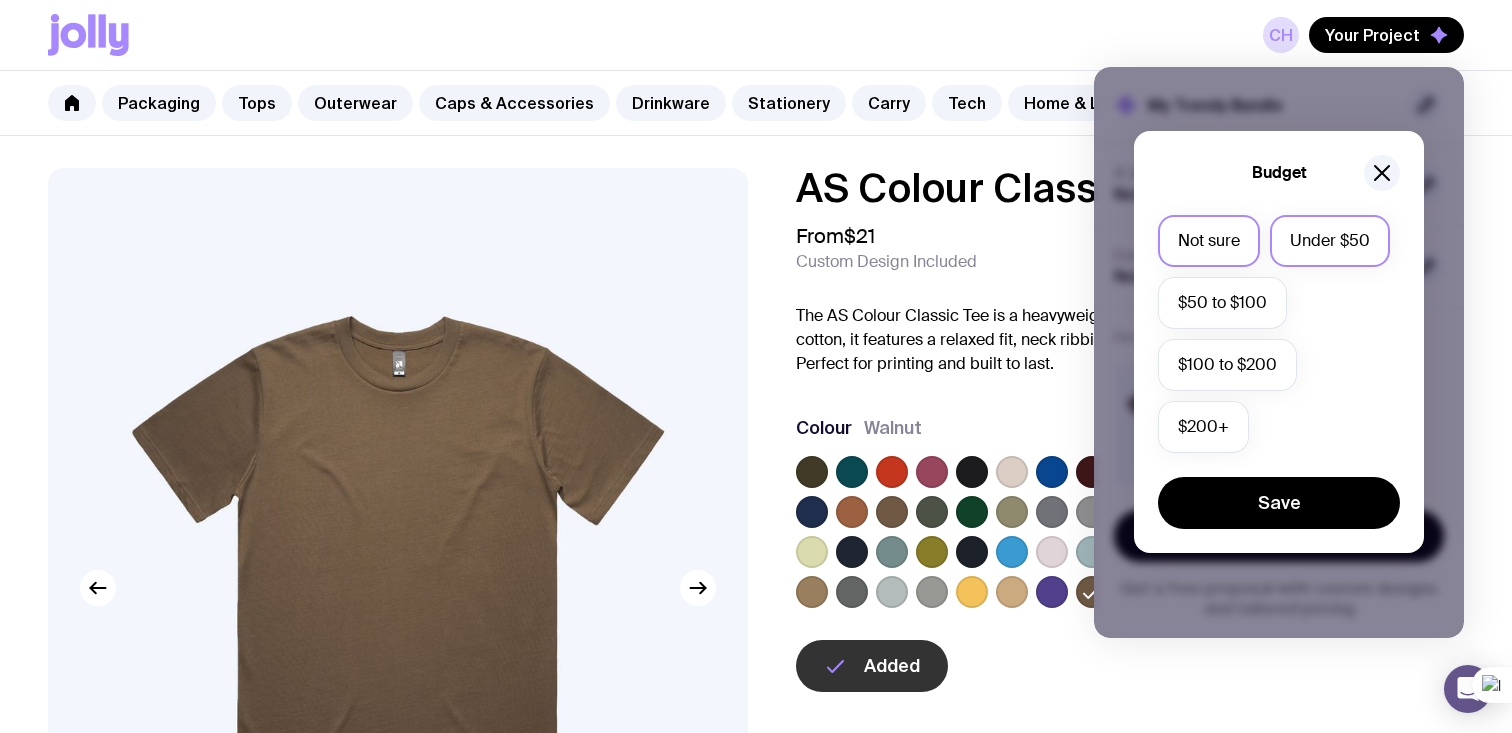 click on "Under $50" 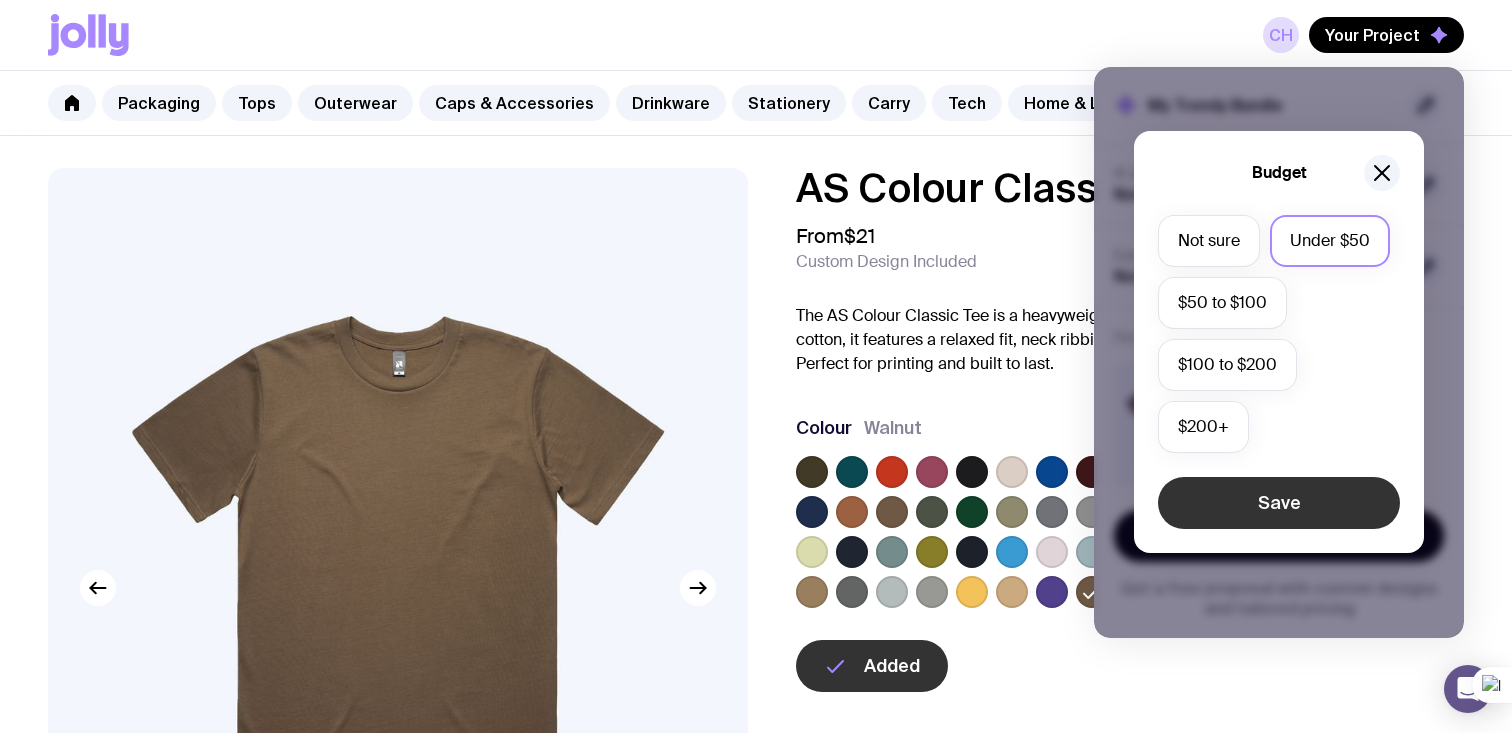 click on "Save" 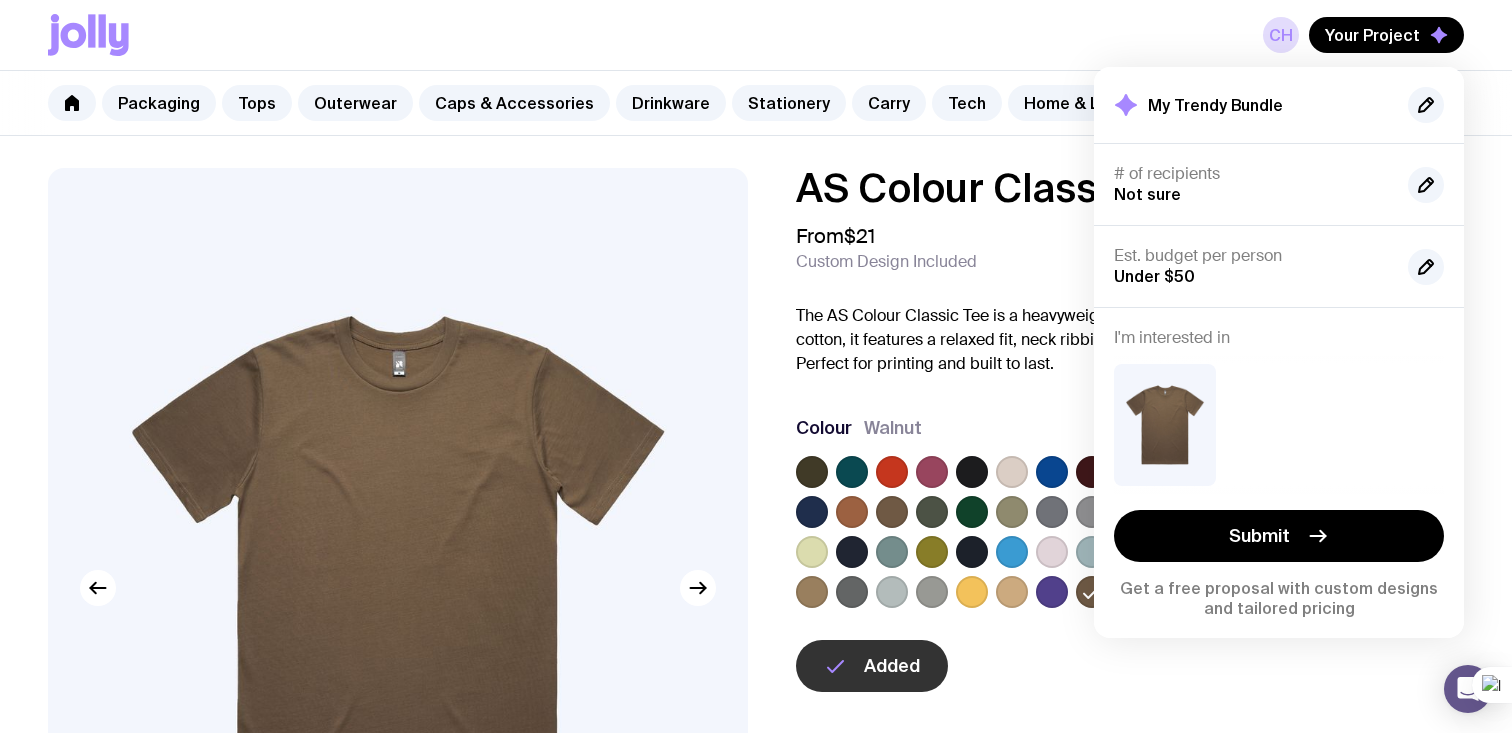 click on "# of recipients Not sure" at bounding box center [1253, 184] 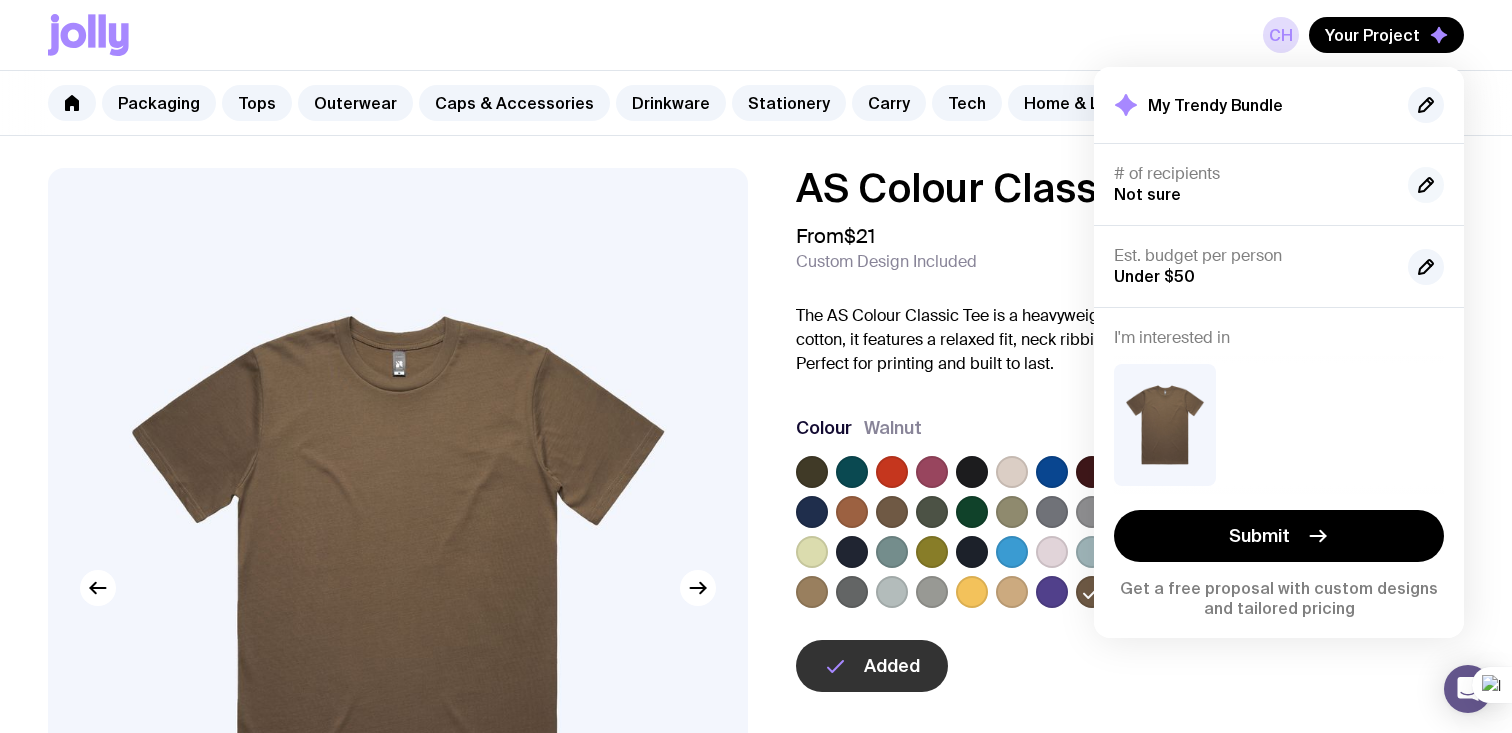 click 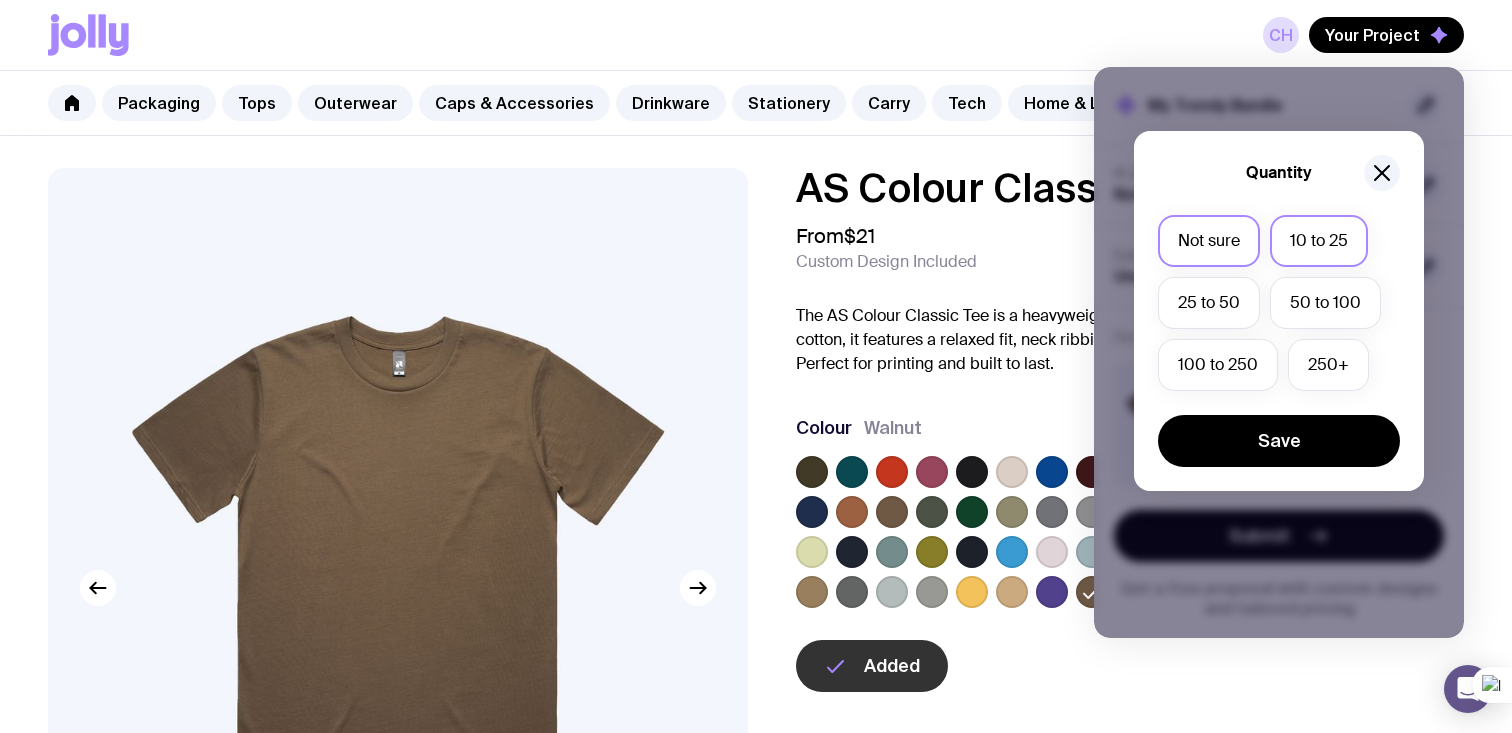 click on "10 to 25" 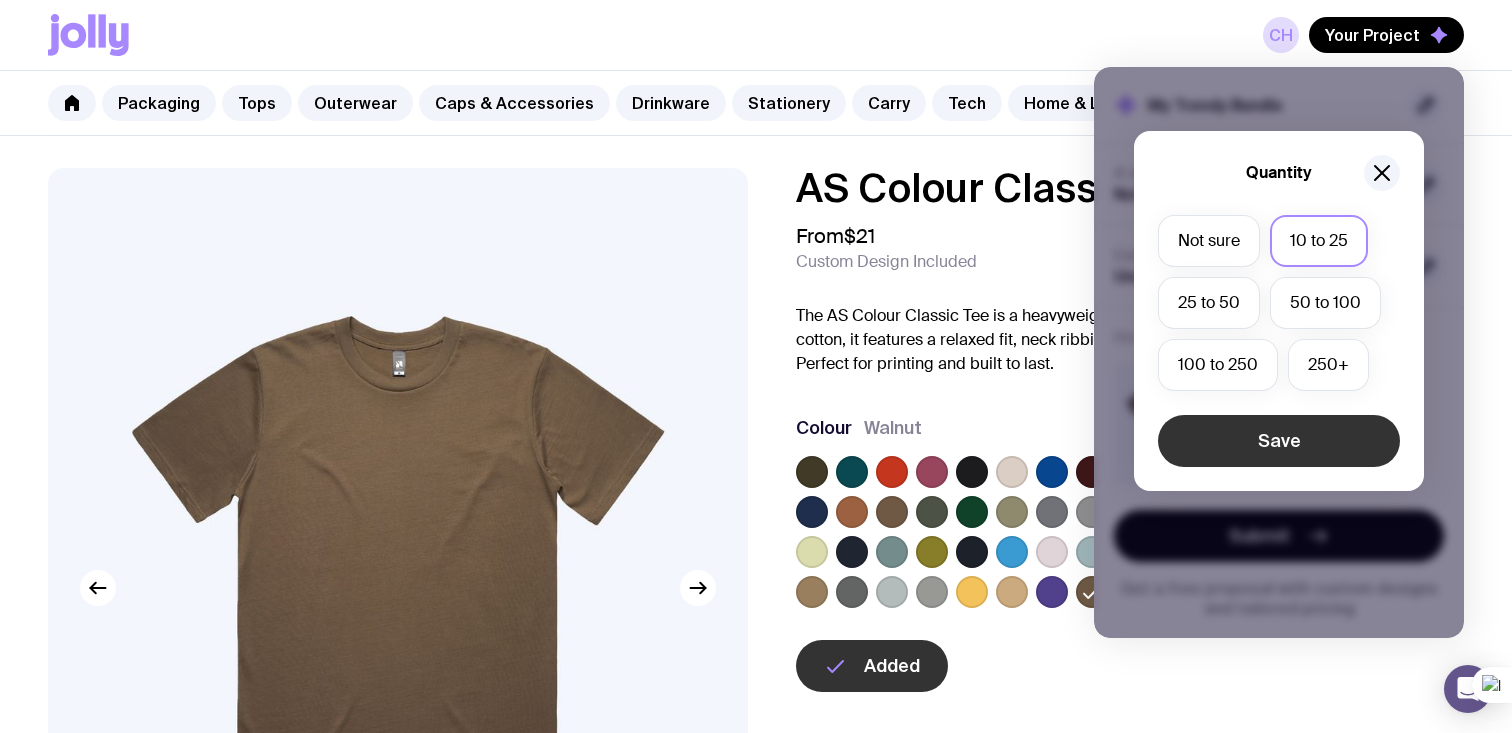 click on "Save" 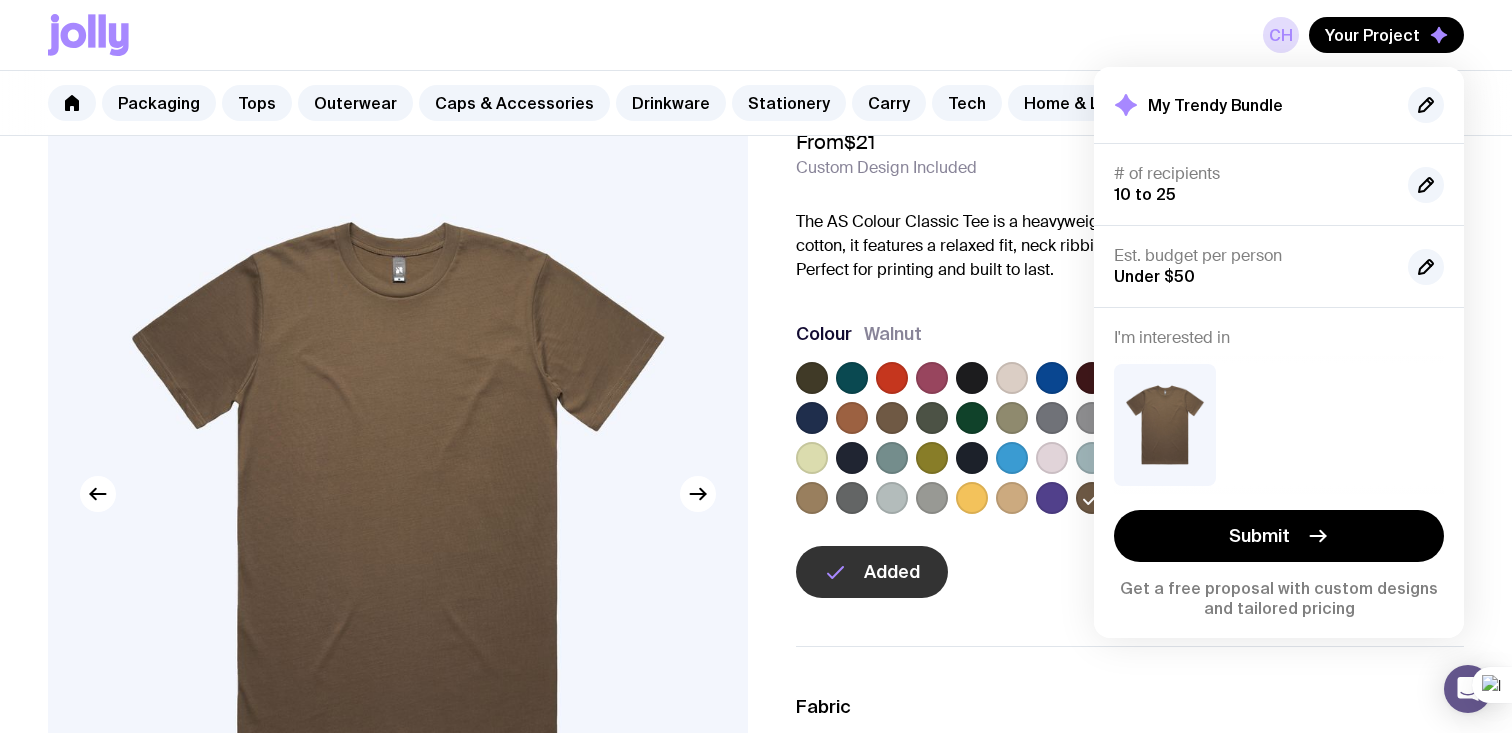 scroll, scrollTop: 115, scrollLeft: 0, axis: vertical 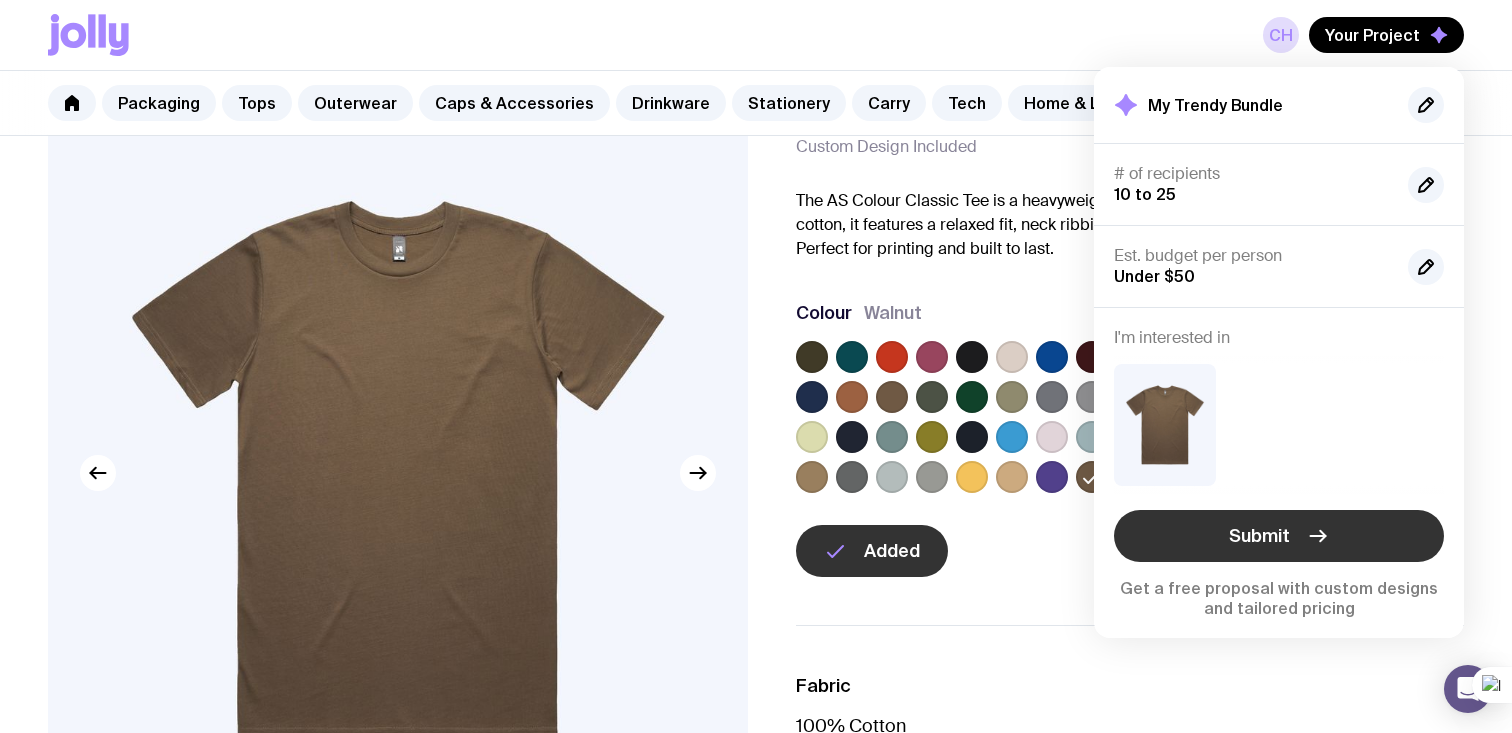 click on "Submit" 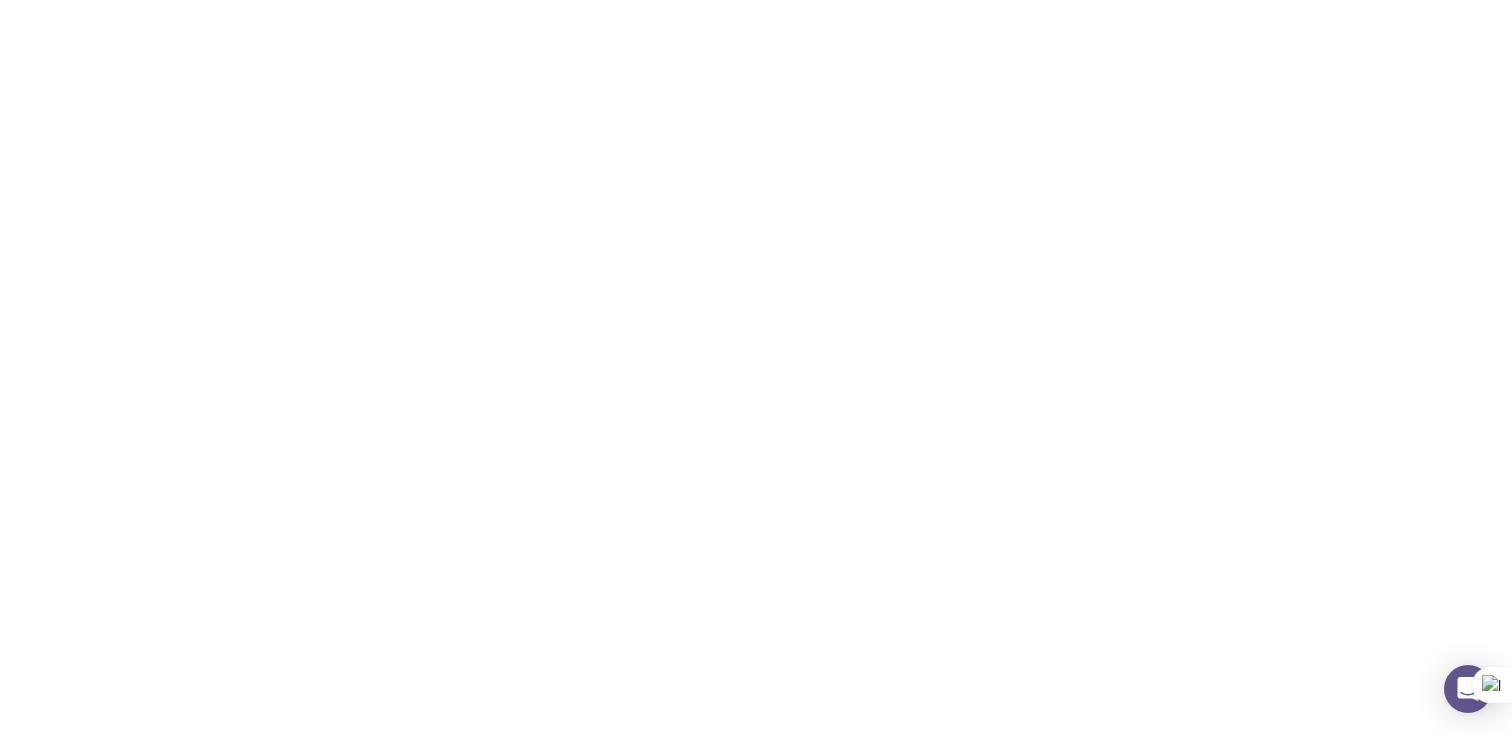 scroll, scrollTop: 0, scrollLeft: 0, axis: both 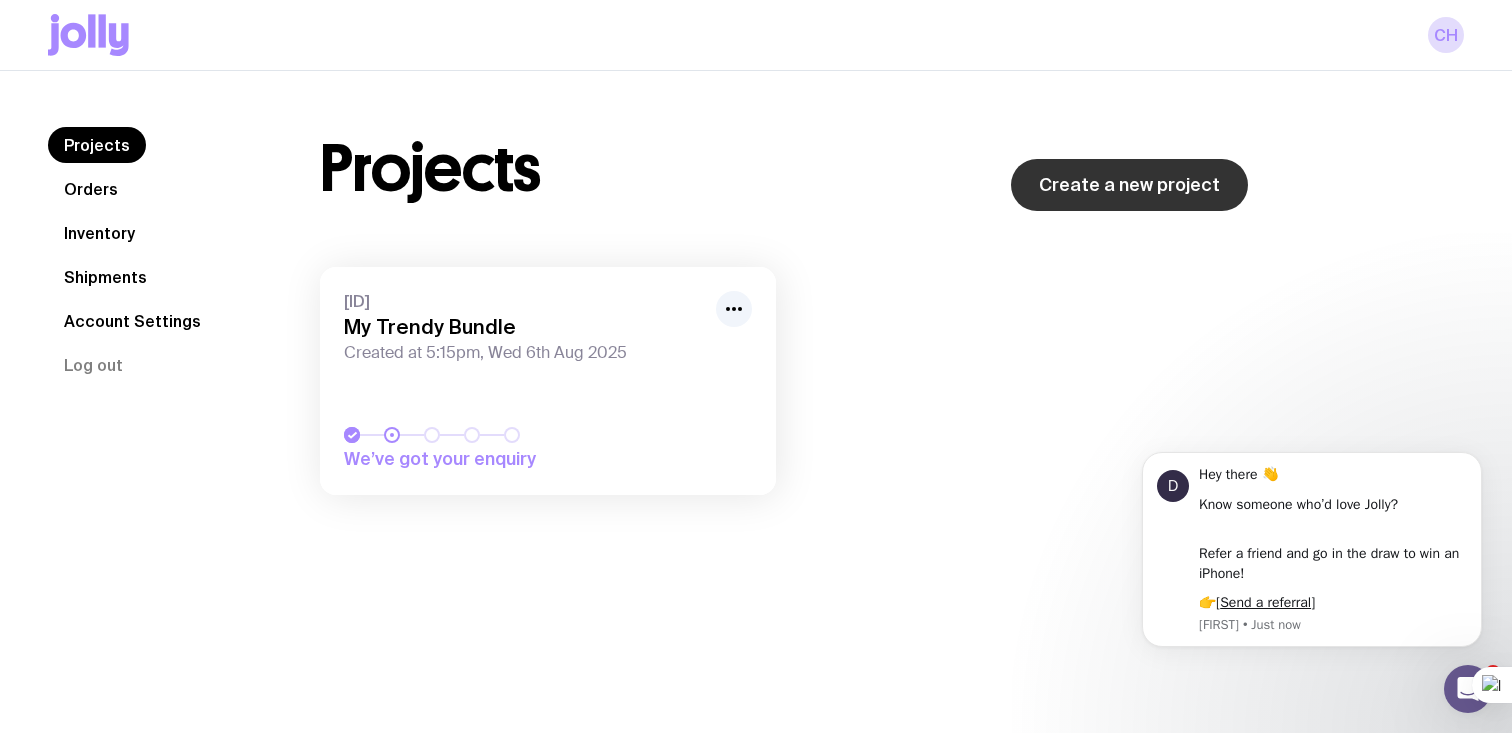 click on "Create a new project" 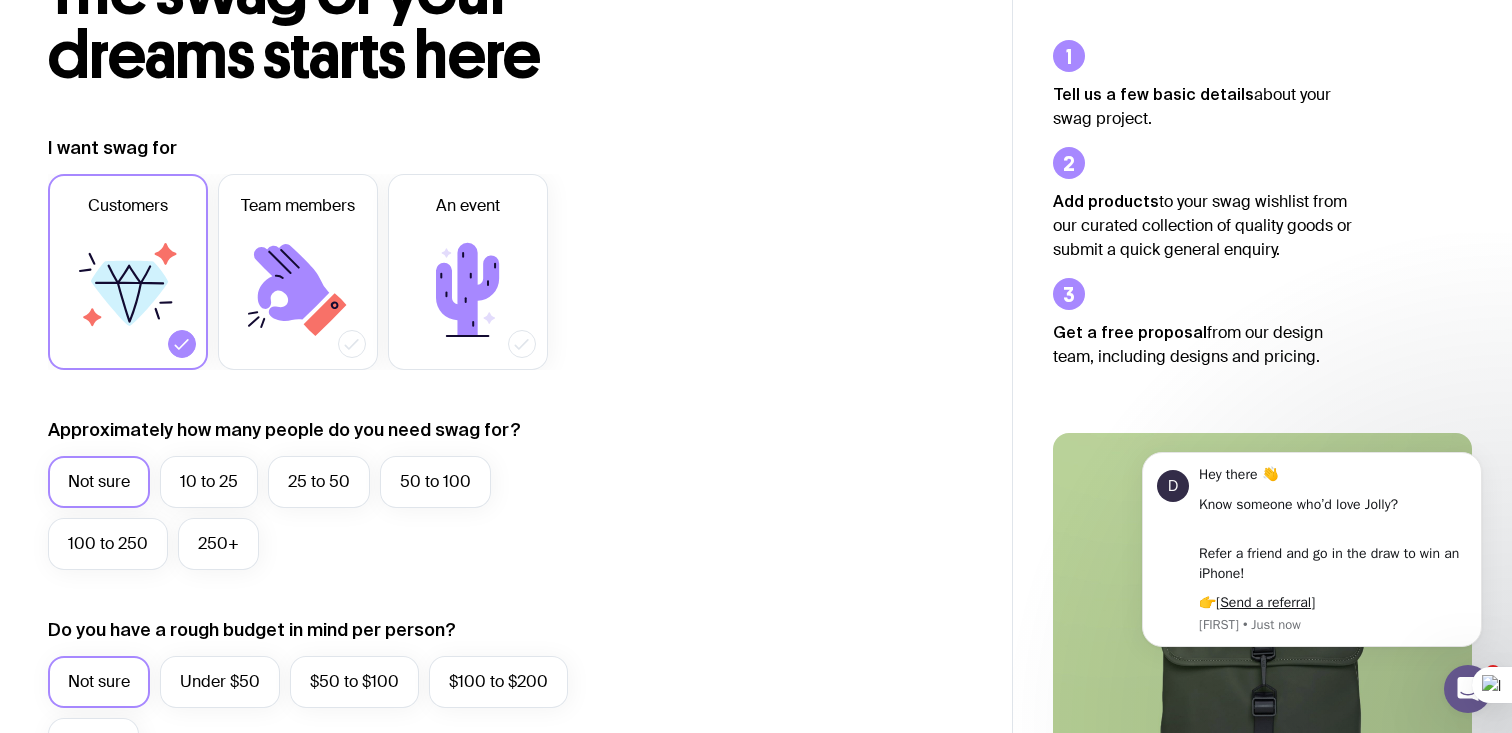 scroll, scrollTop: 0, scrollLeft: 0, axis: both 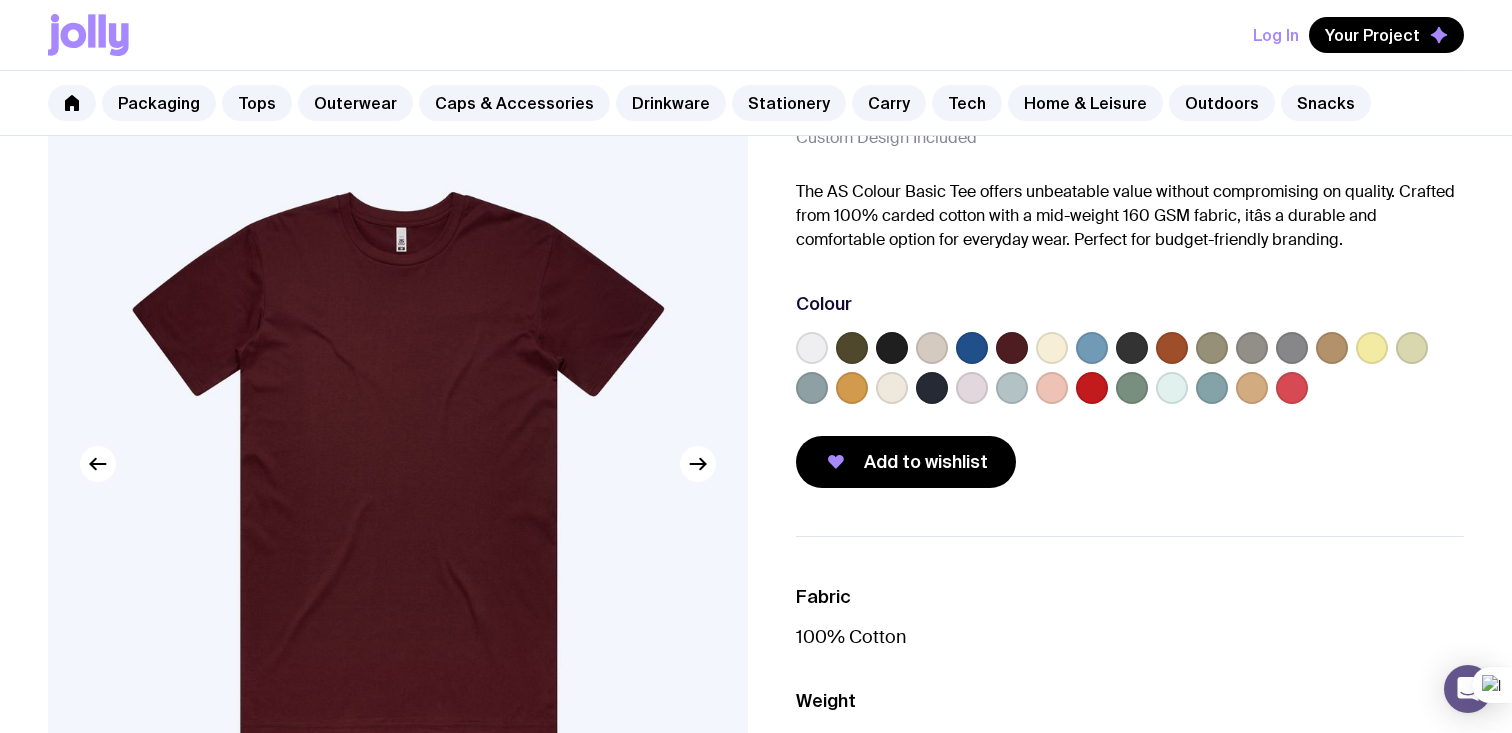 click at bounding box center (852, 348) 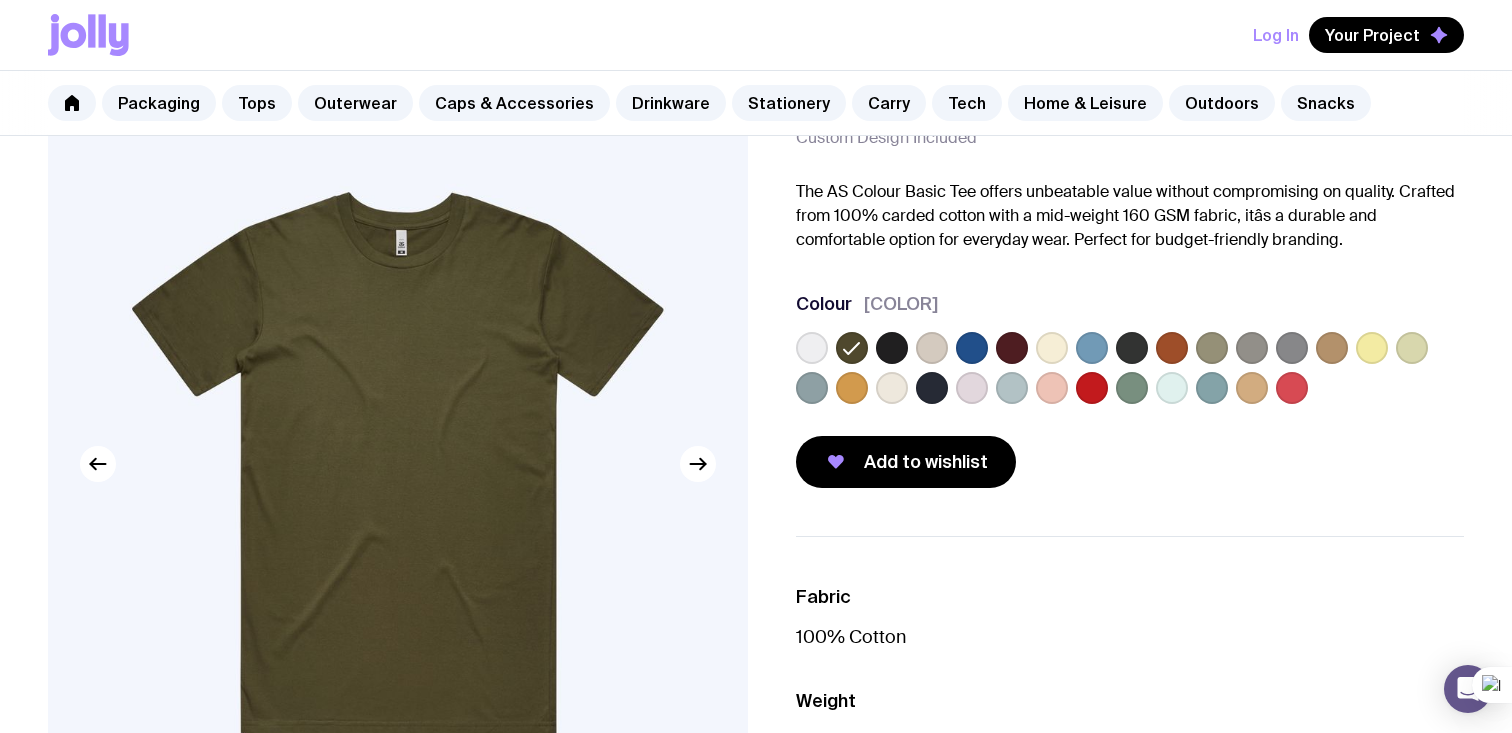 click at bounding box center [852, 388] 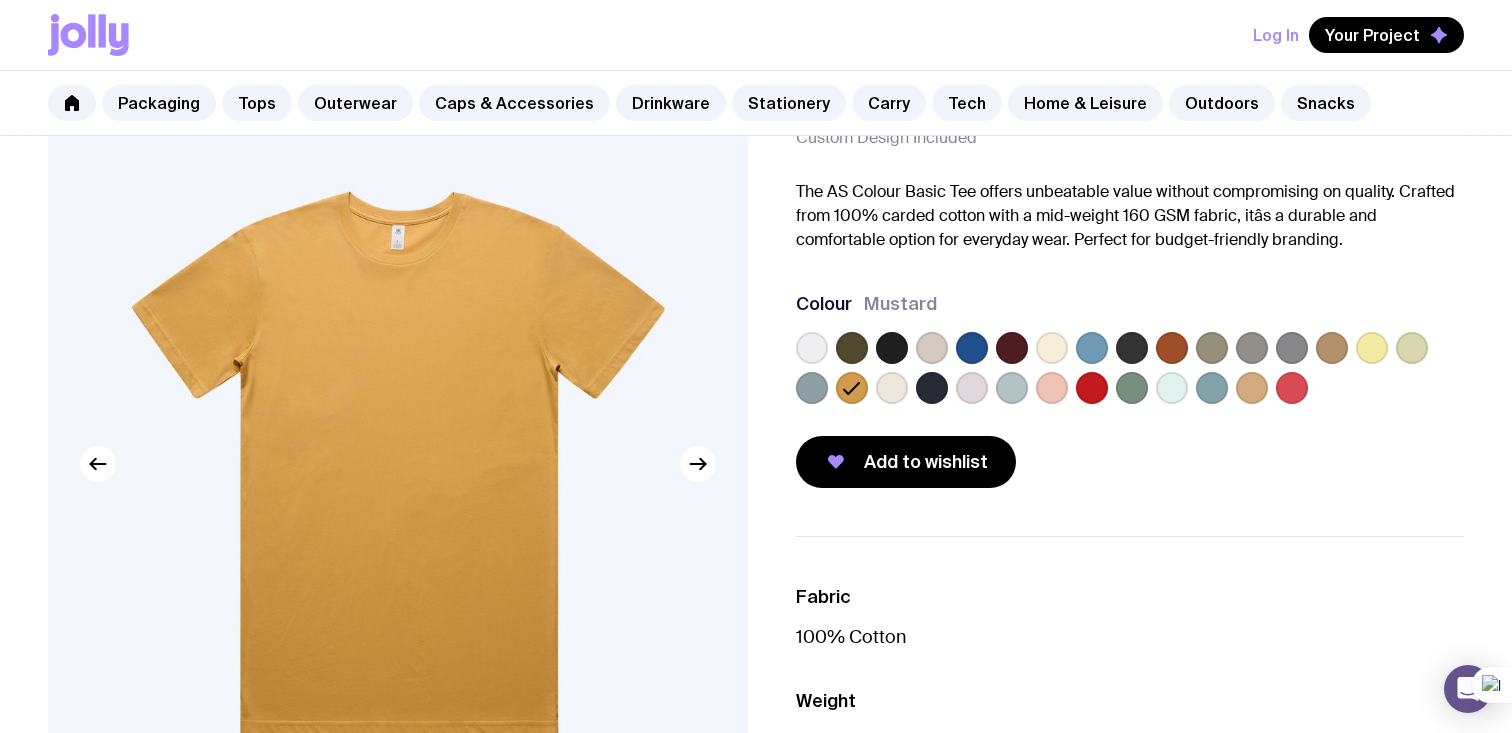 click at bounding box center [1012, 348] 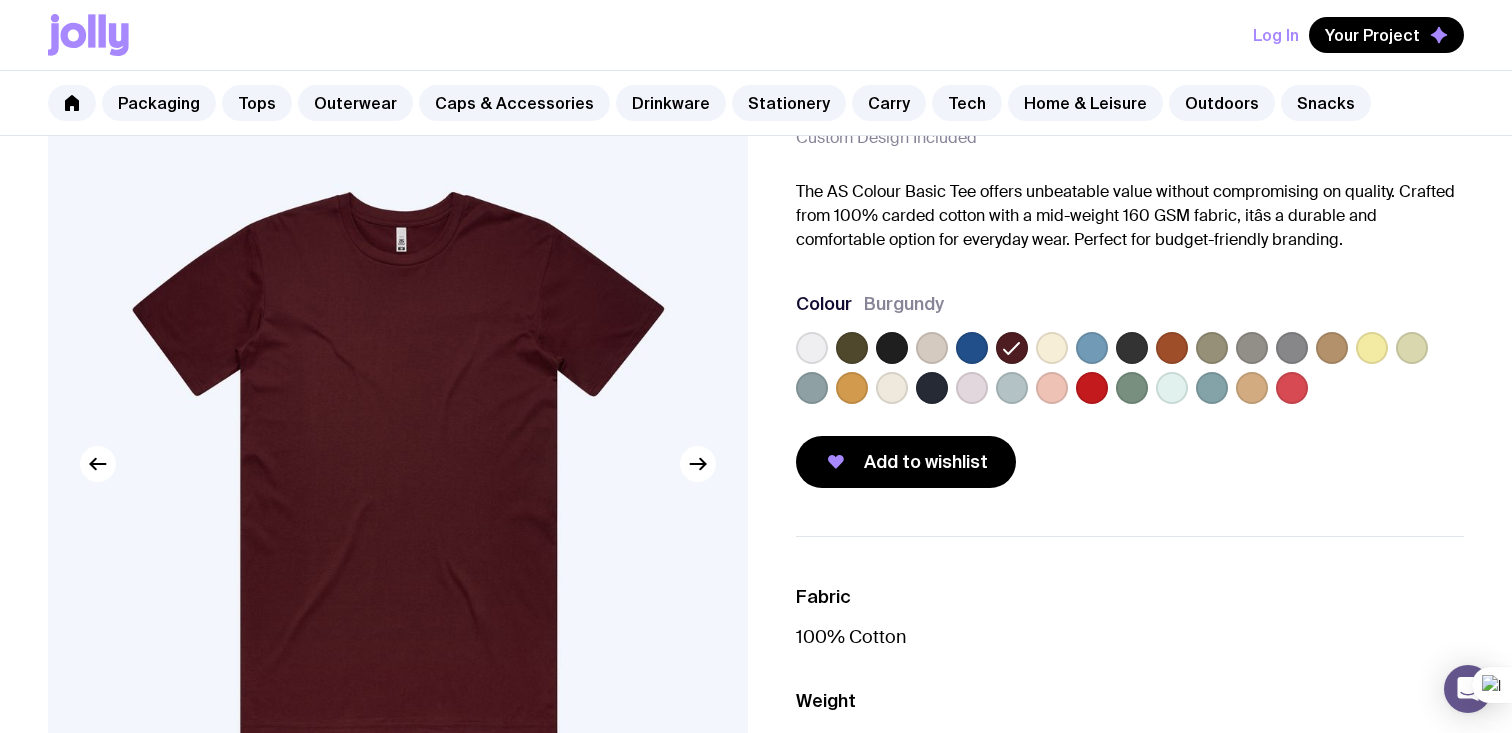 click at bounding box center (1172, 348) 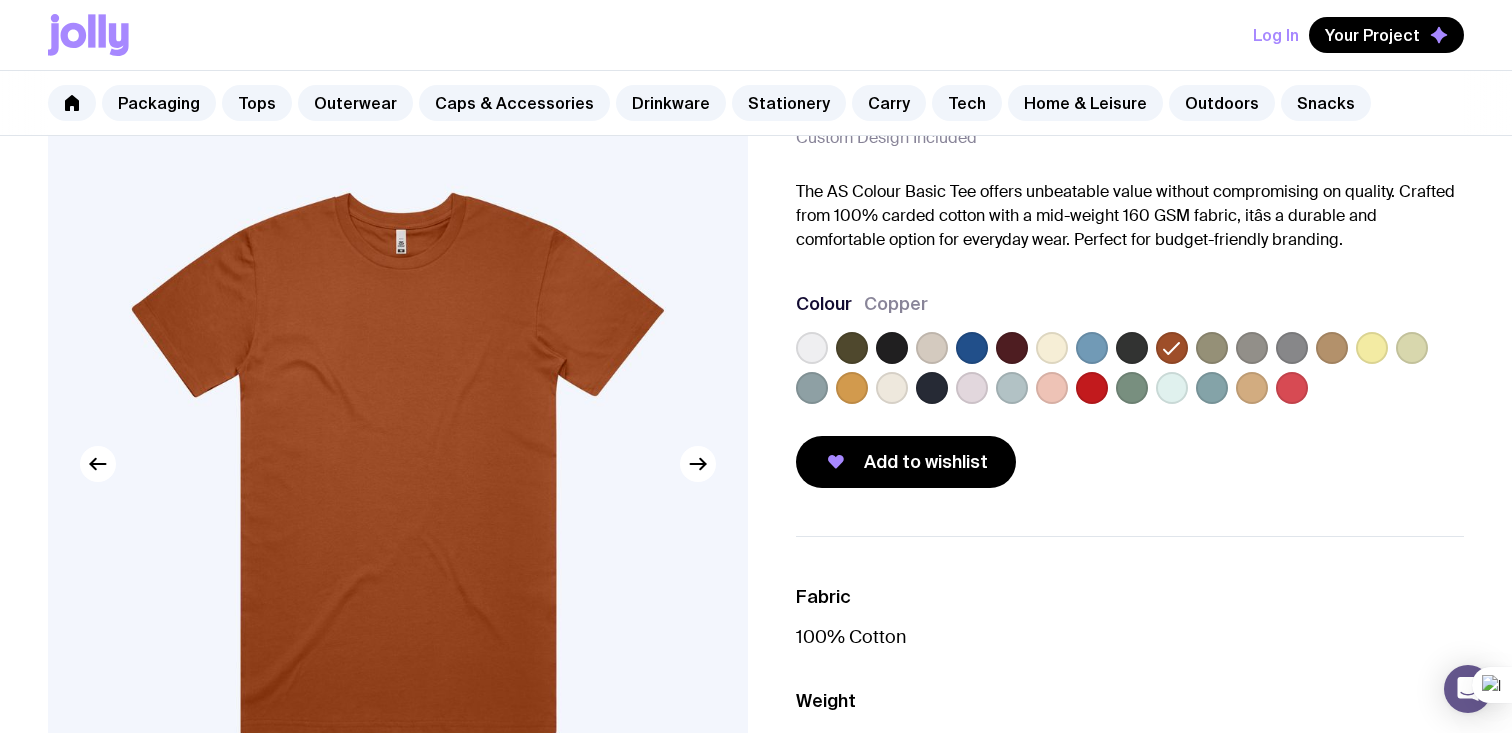 click at bounding box center [1132, 348] 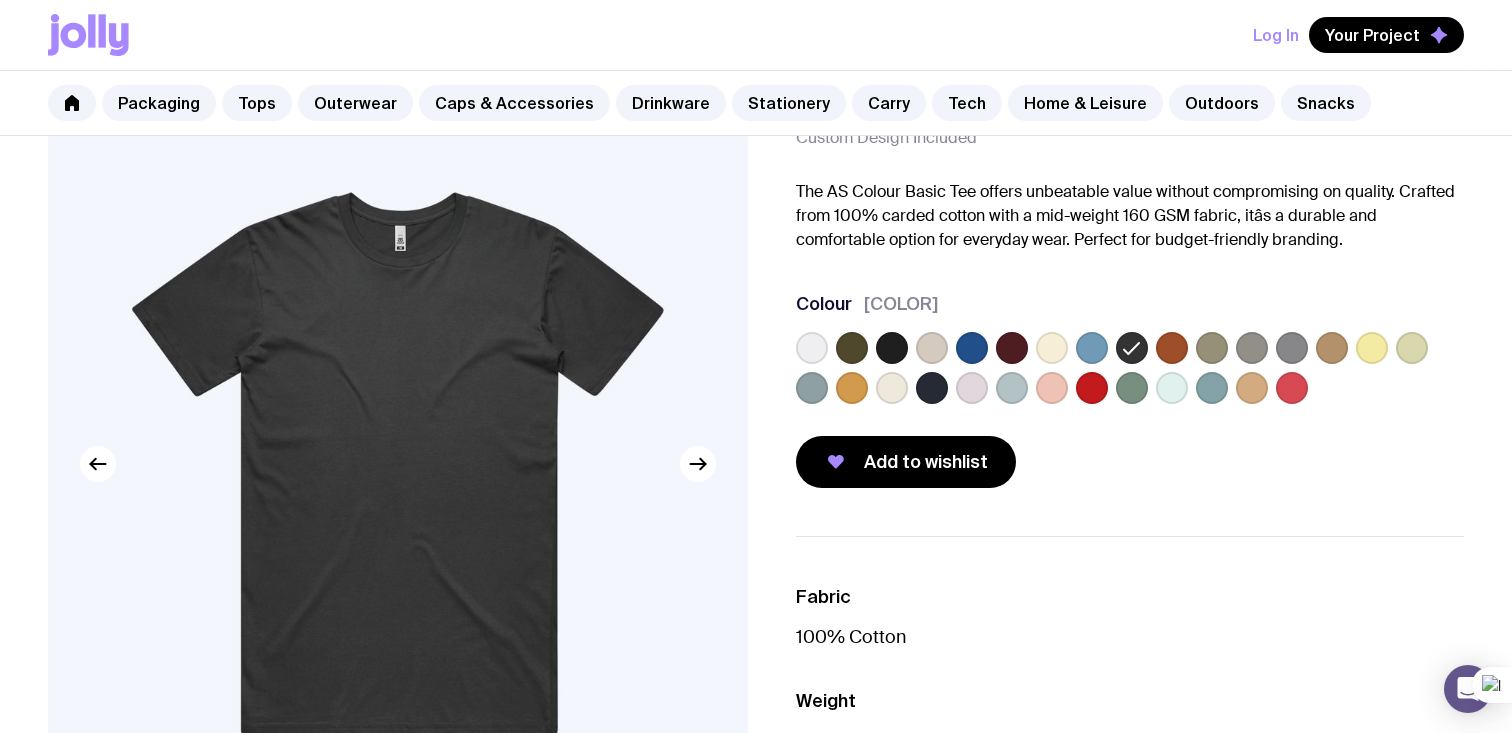 click at bounding box center [1212, 348] 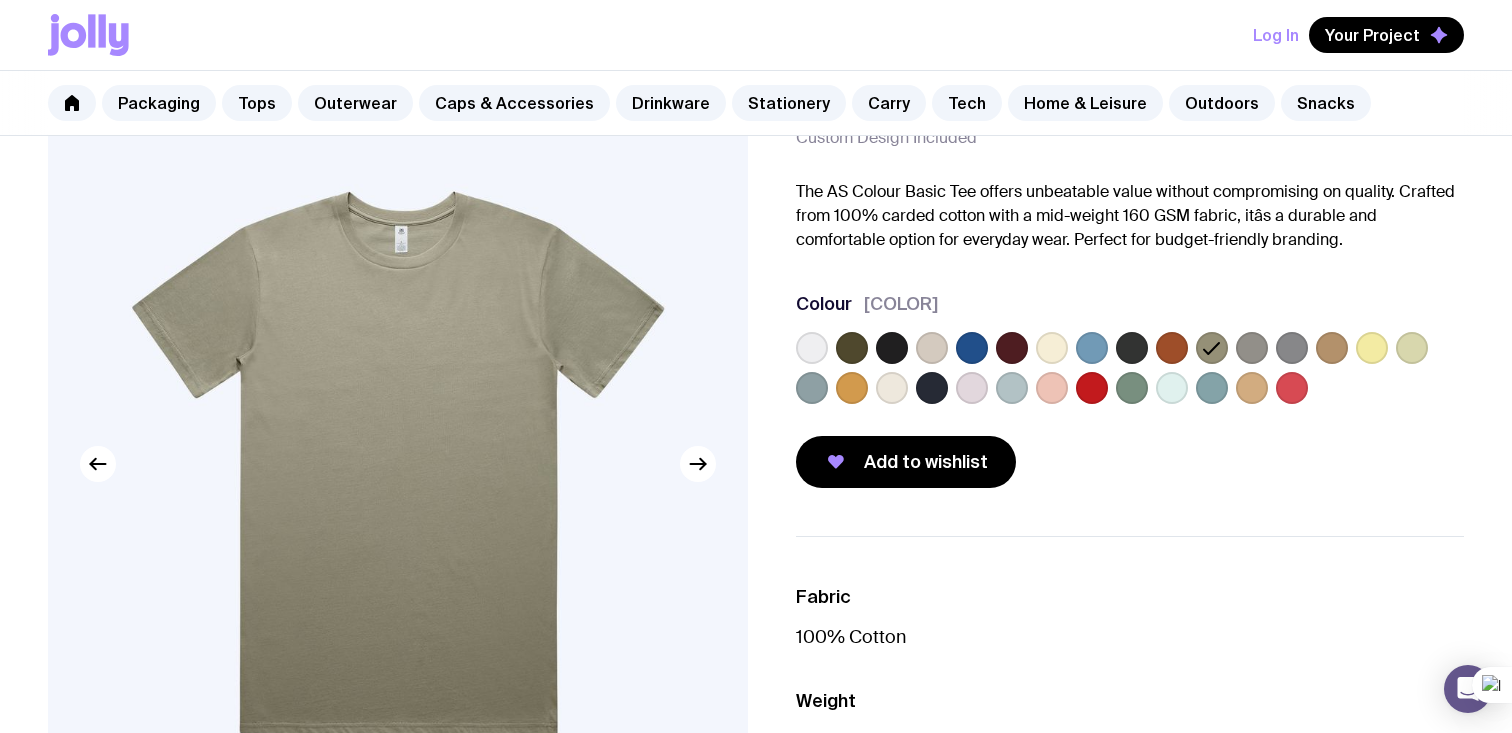 click at bounding box center (1012, 348) 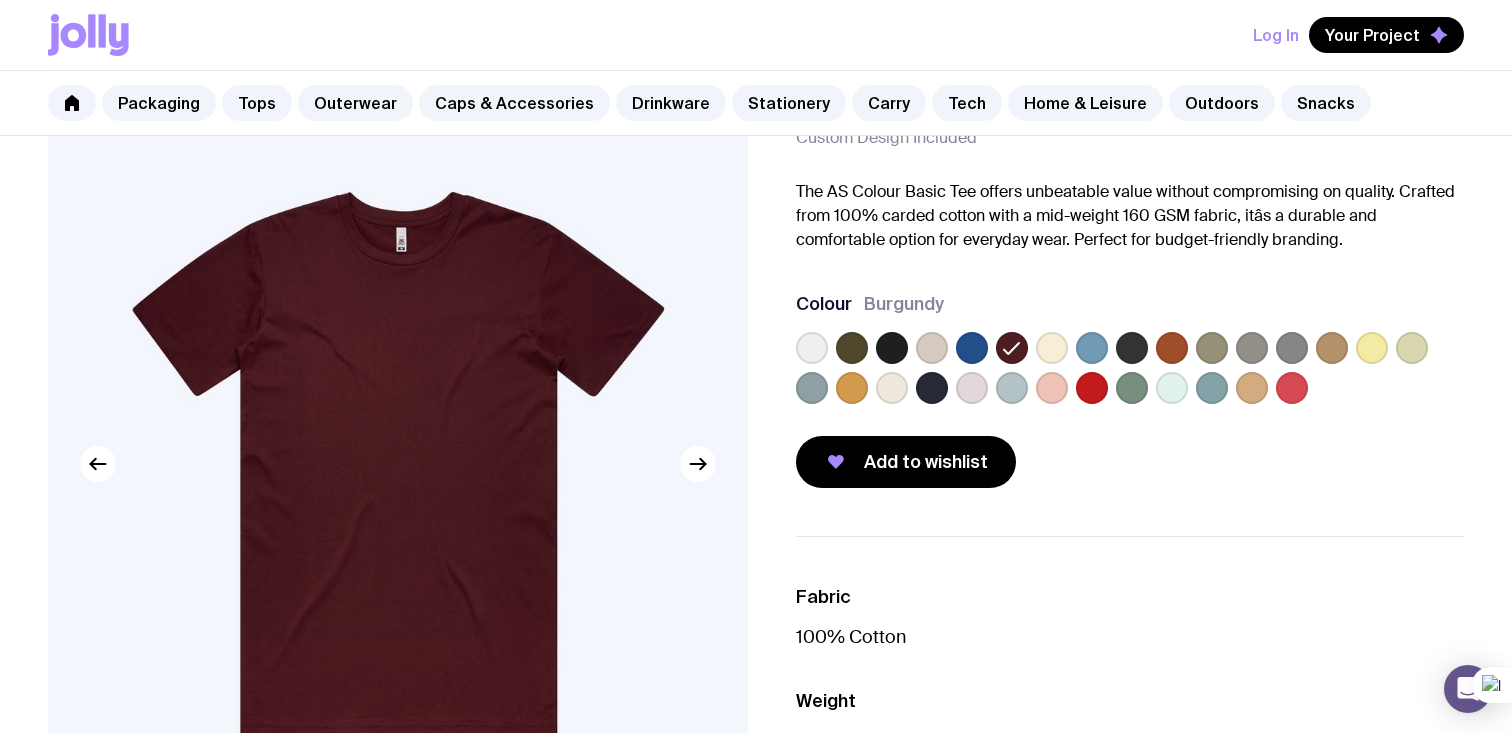 click at bounding box center (1332, 348) 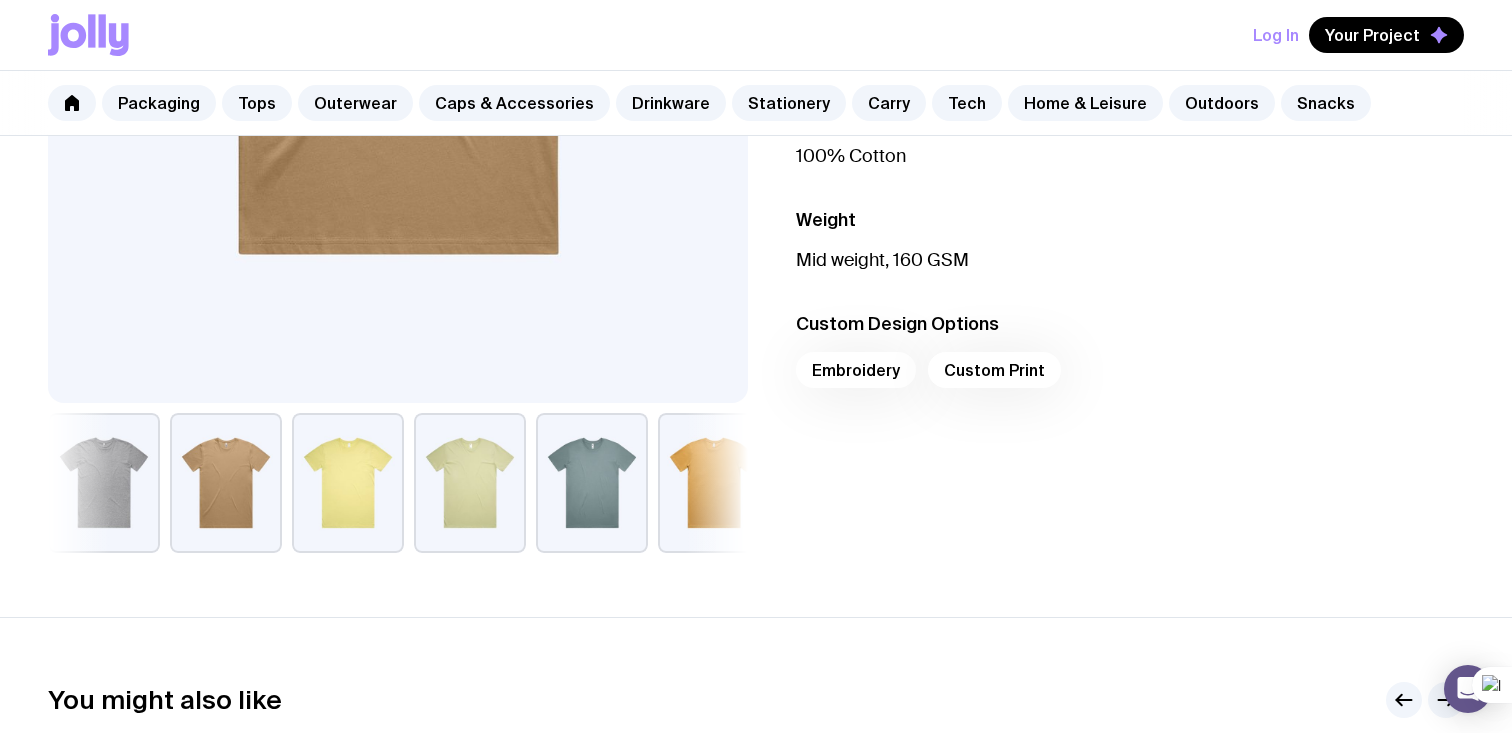scroll, scrollTop: 596, scrollLeft: 0, axis: vertical 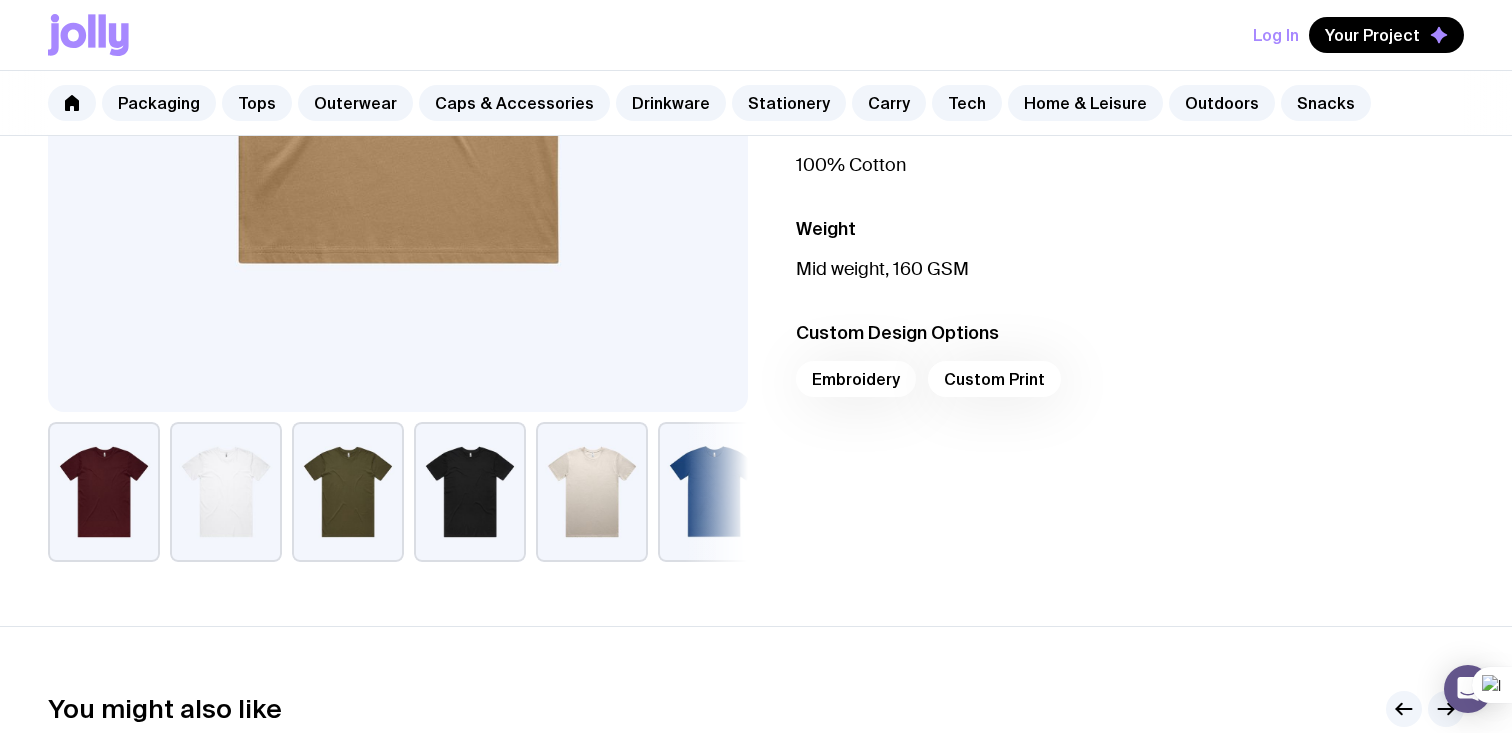 click at bounding box center [104, 492] 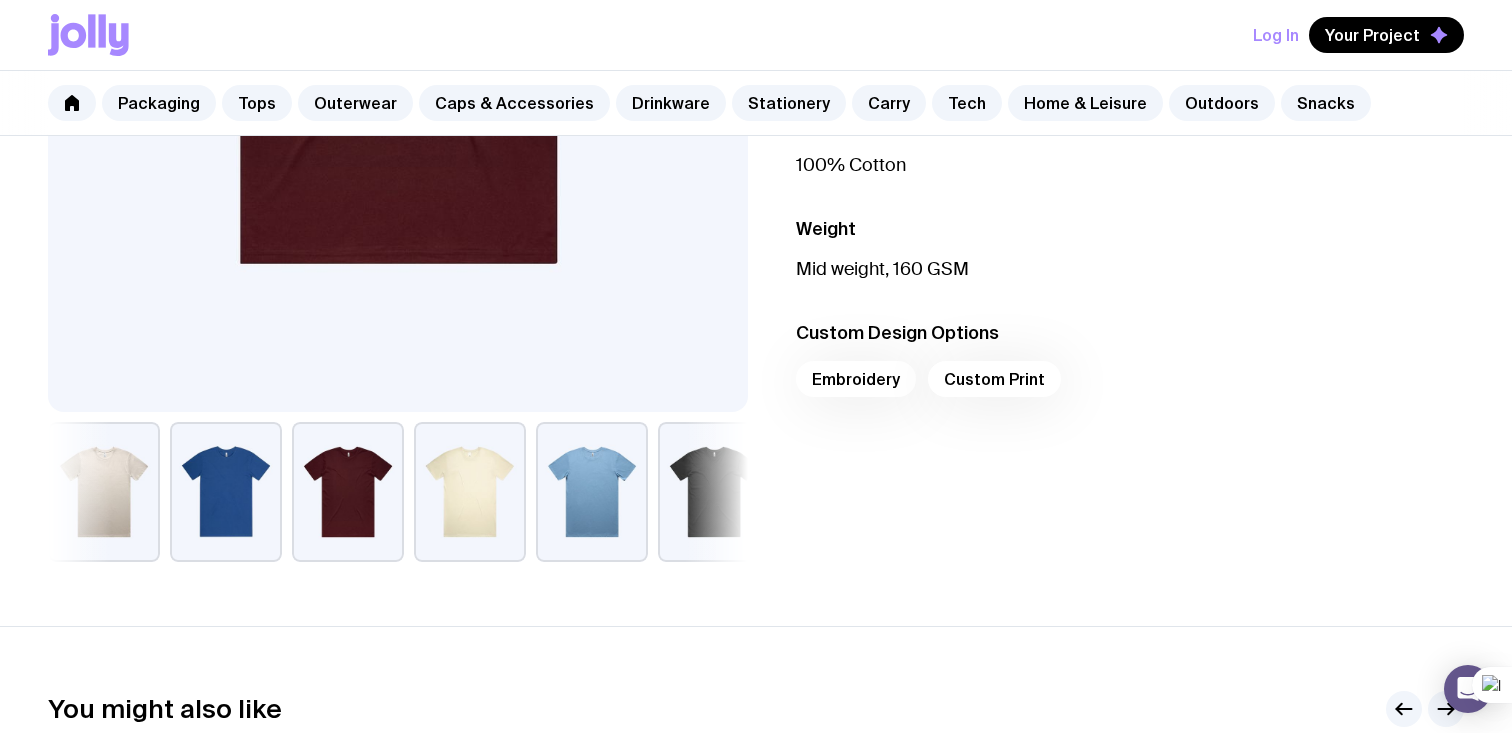 click at bounding box center (348, 492) 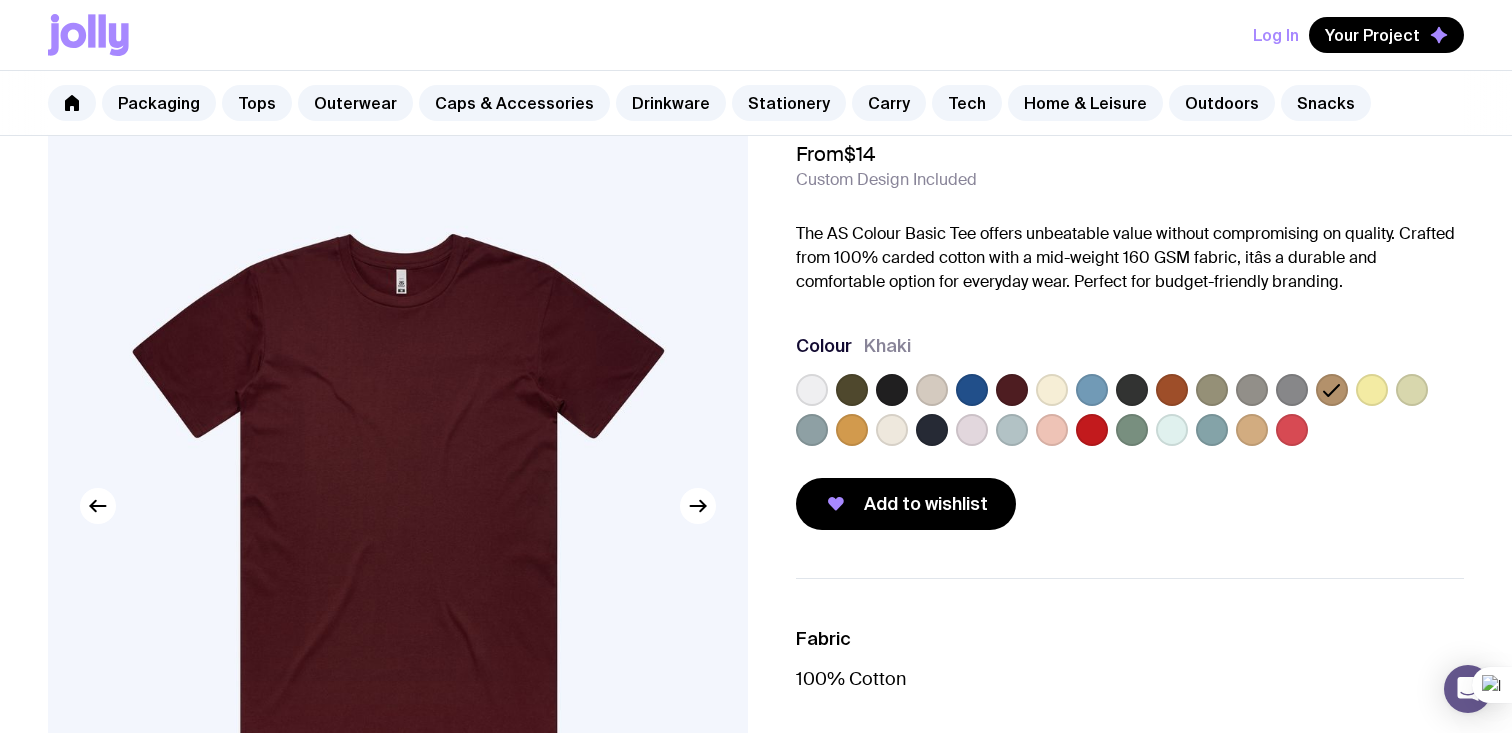 scroll, scrollTop: 0, scrollLeft: 0, axis: both 